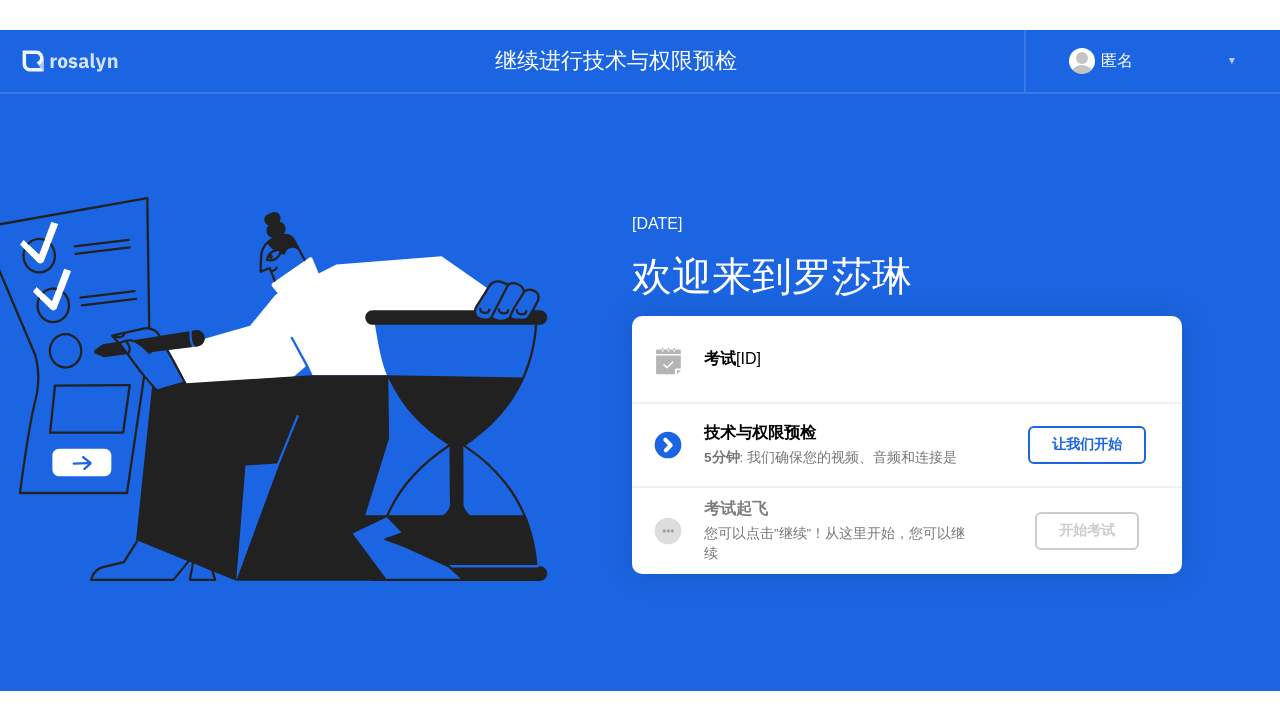 scroll, scrollTop: 0, scrollLeft: 0, axis: both 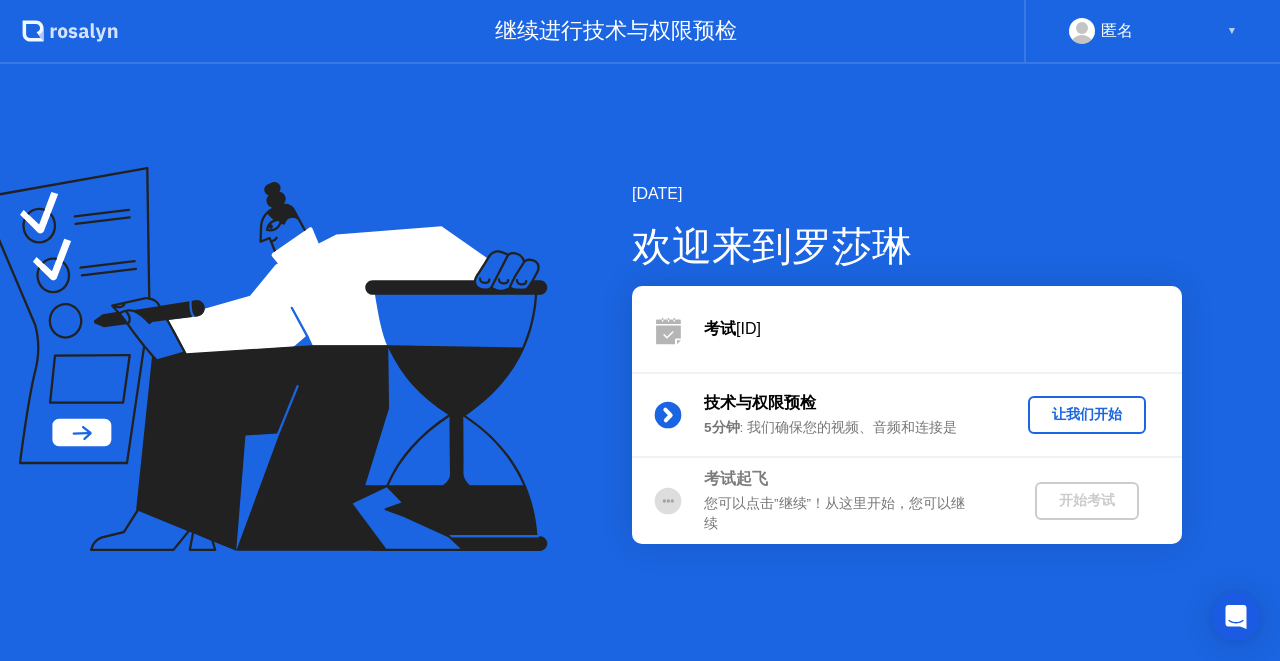 click on "让我们开始" 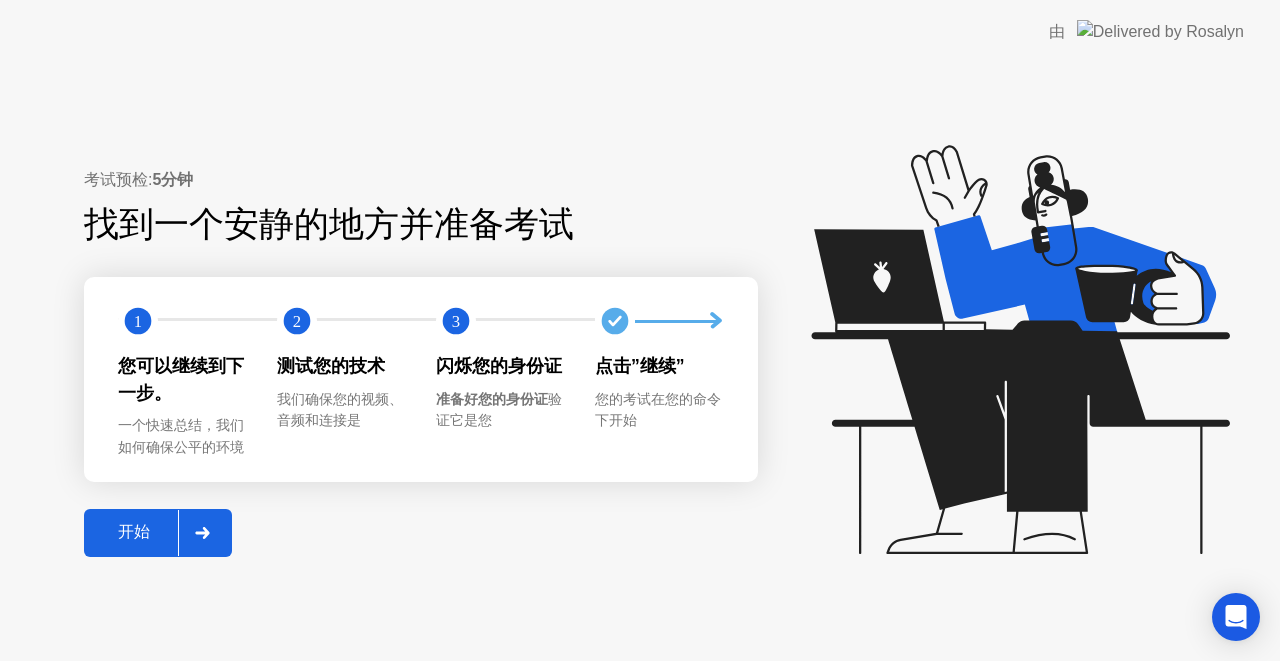 click 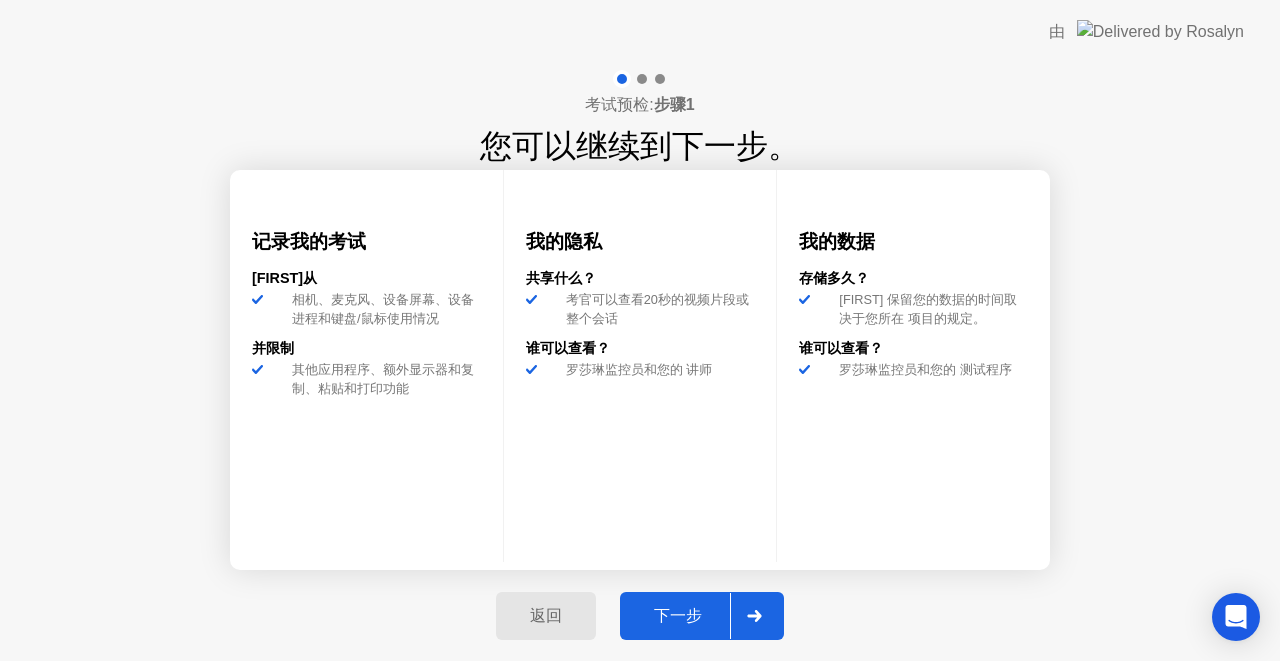 click on "下一步" 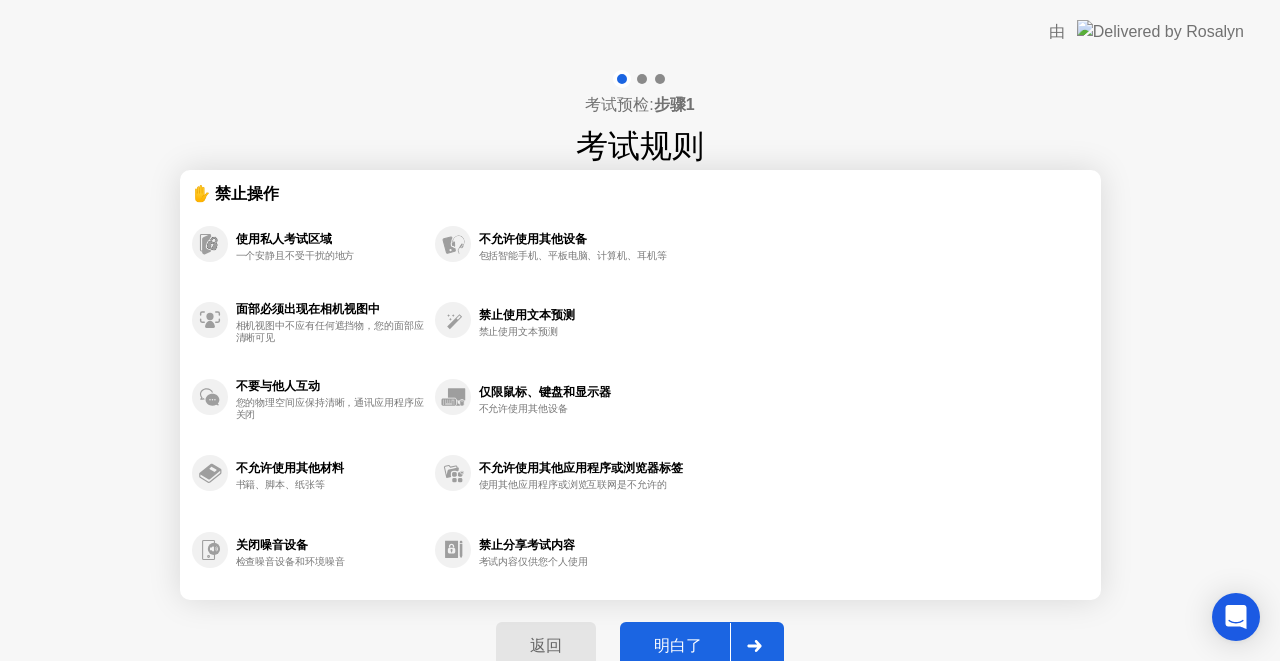 click on "明白了" 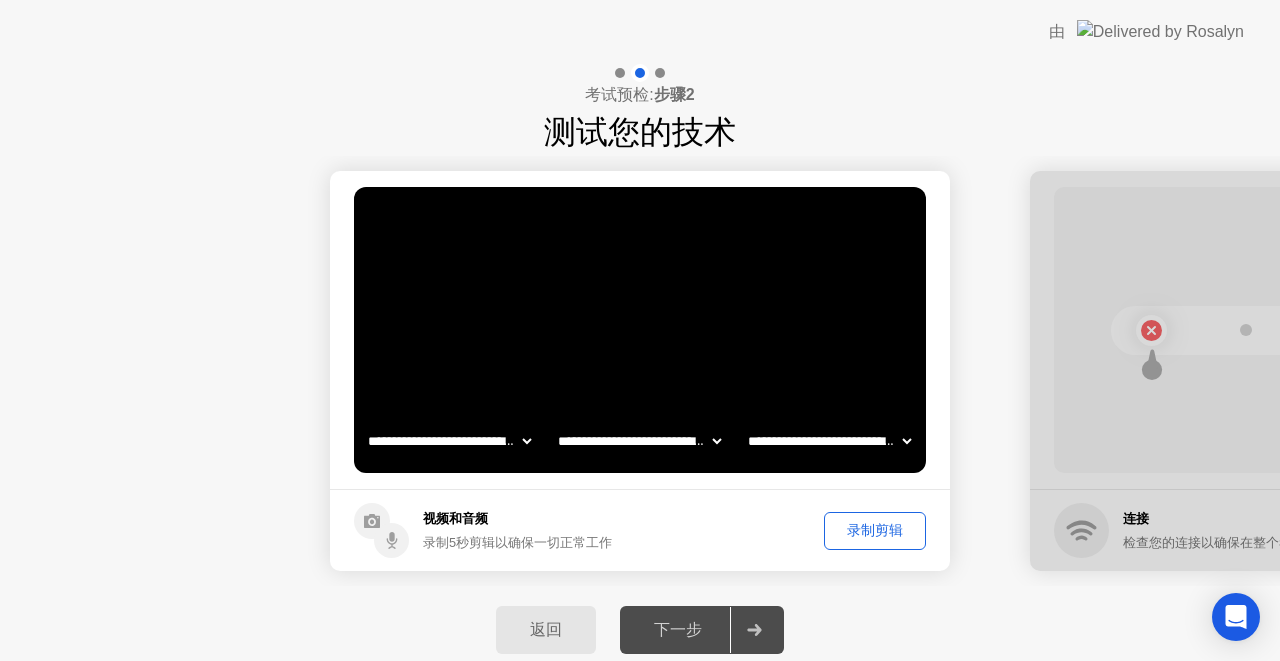 click on "下一步" 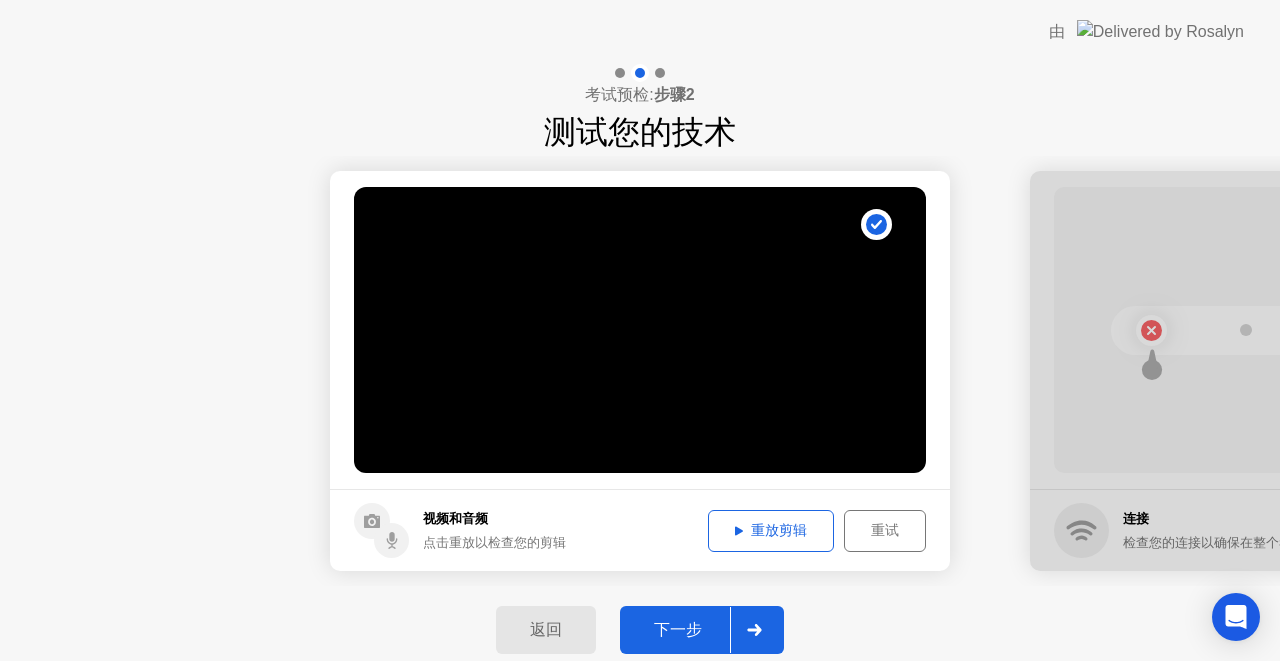 click on "重放剪辑" 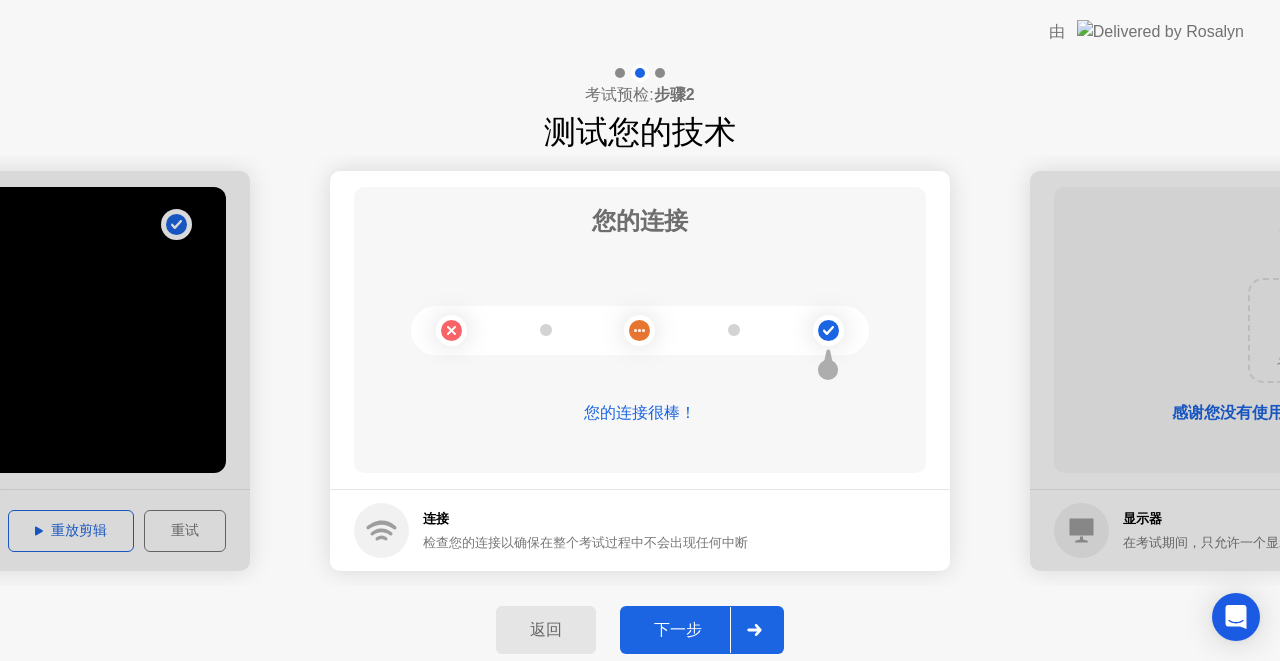 click on "下一步" 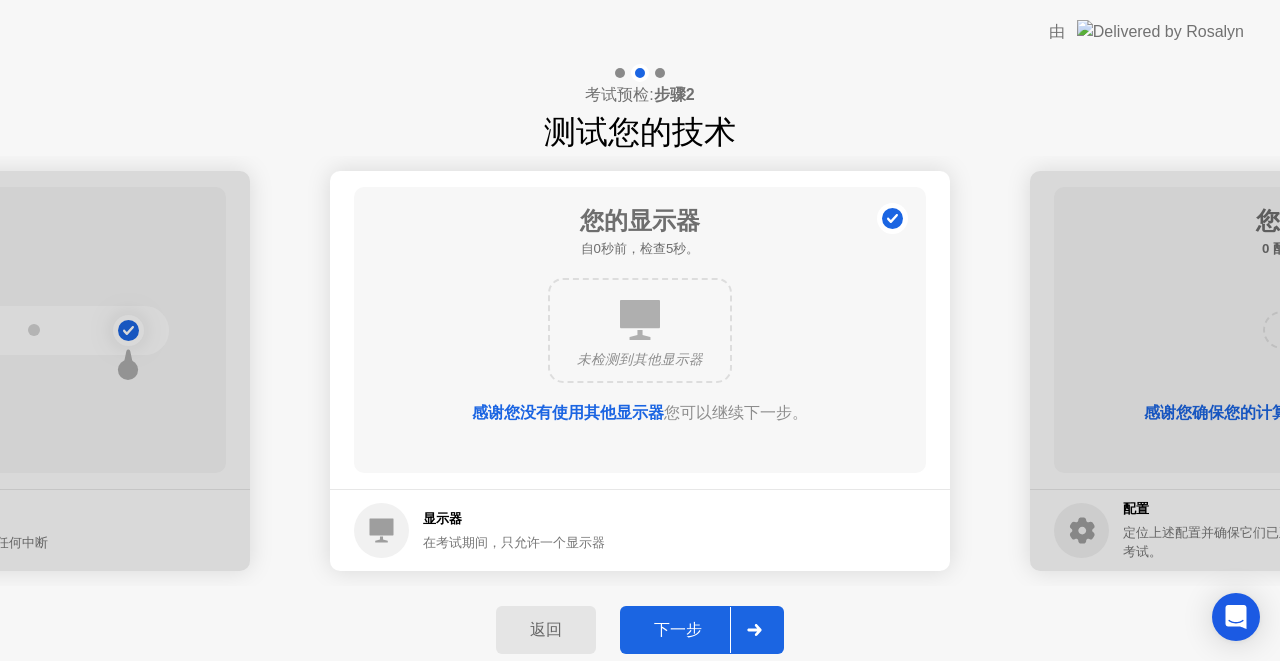 click on "下一步" 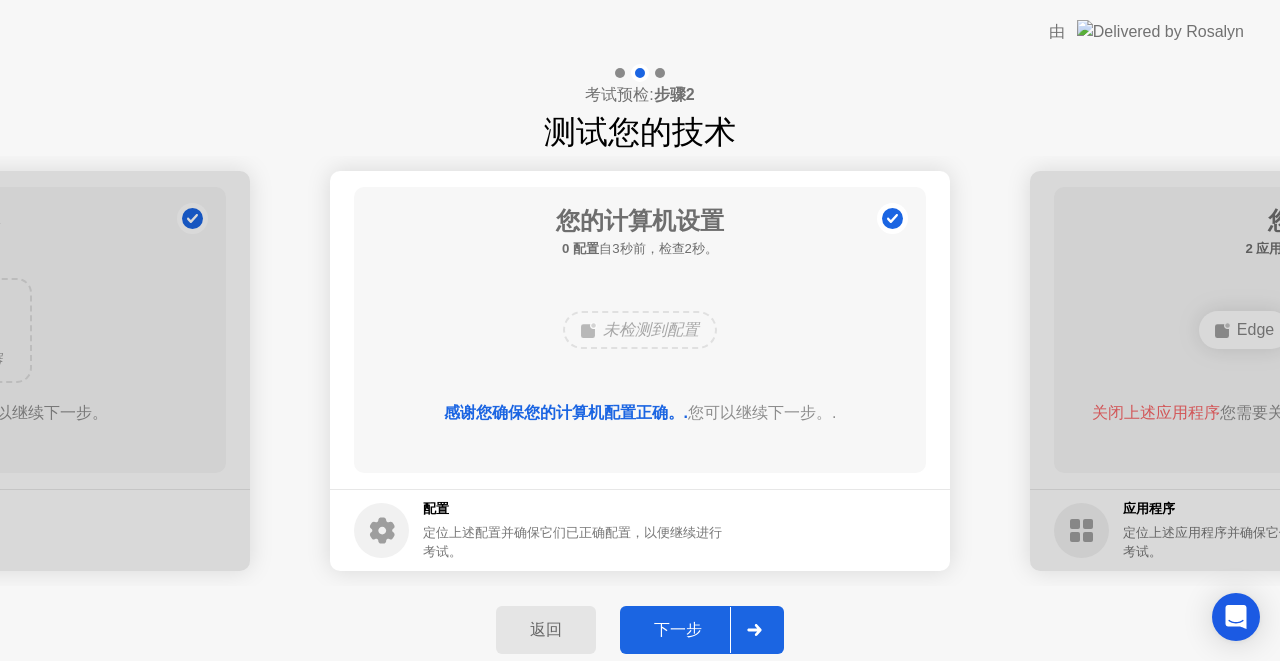 click on "下一步" 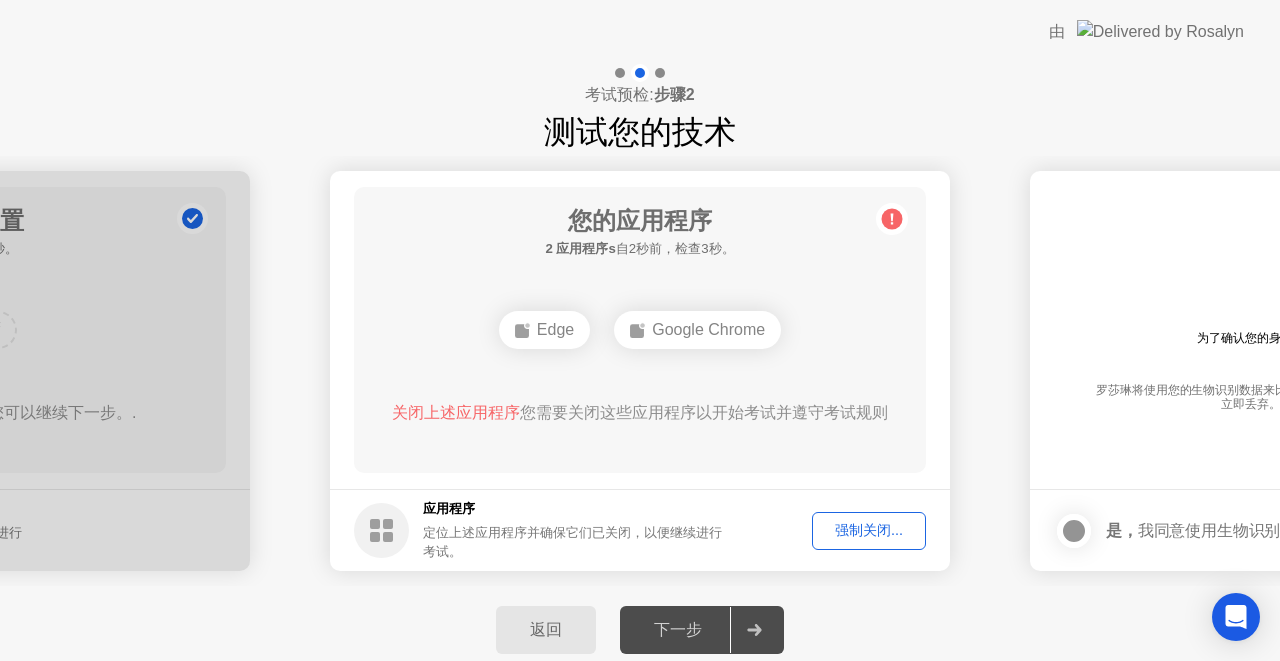 click on "强制关闭..." 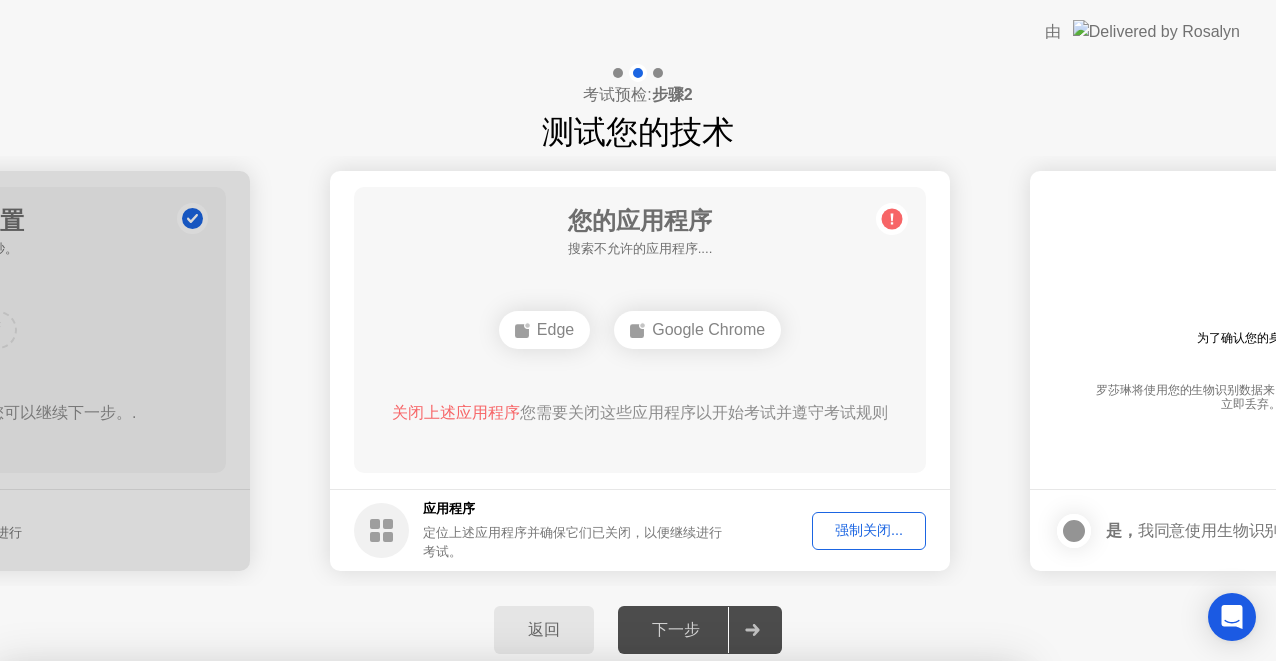 click on "确认" at bounding box center [569, 936] 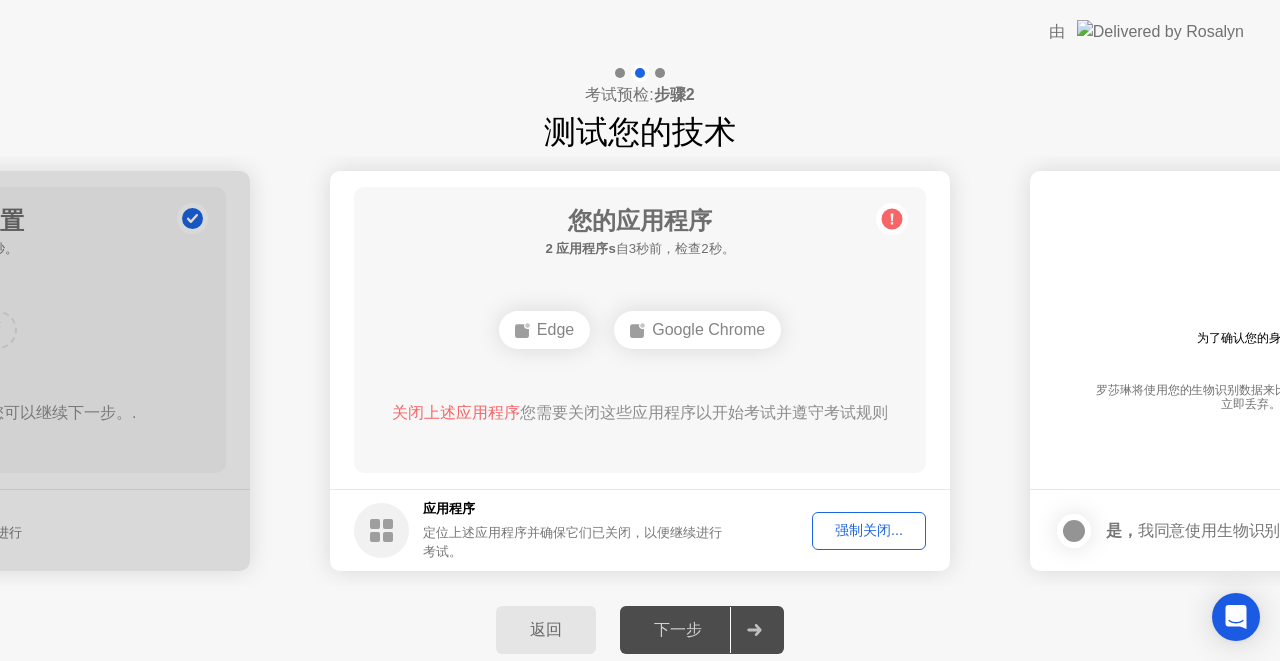 click on "强制关闭..." 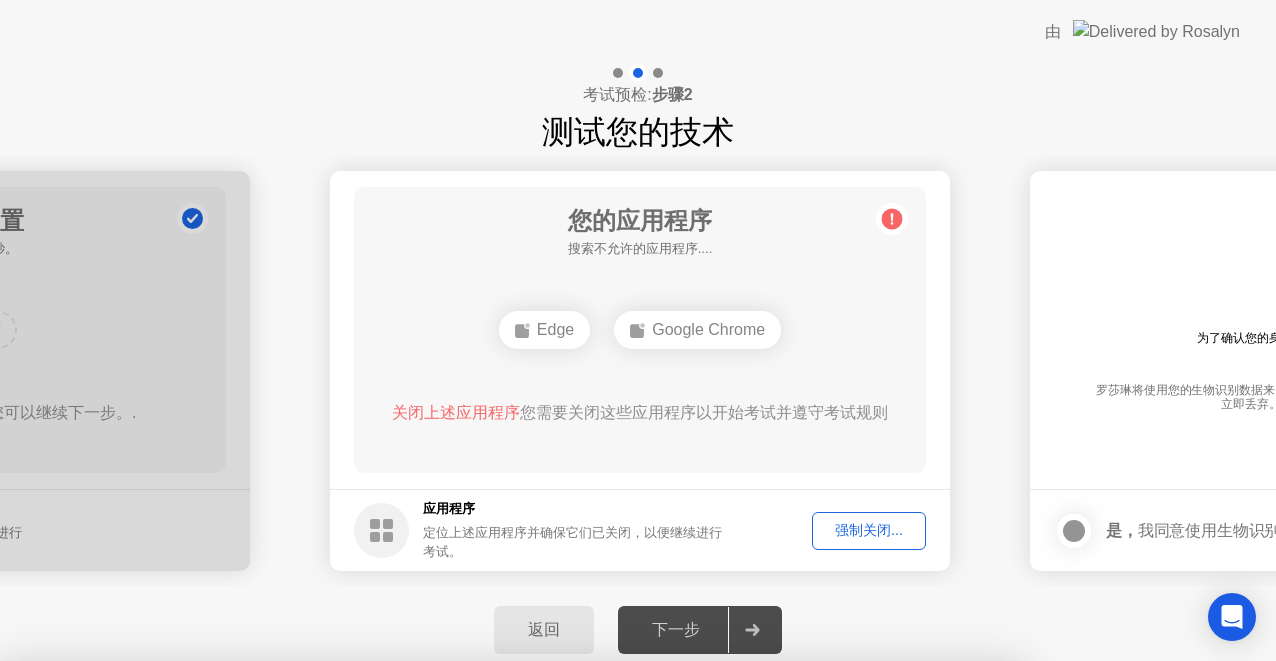 click on "确认" at bounding box center [569, 936] 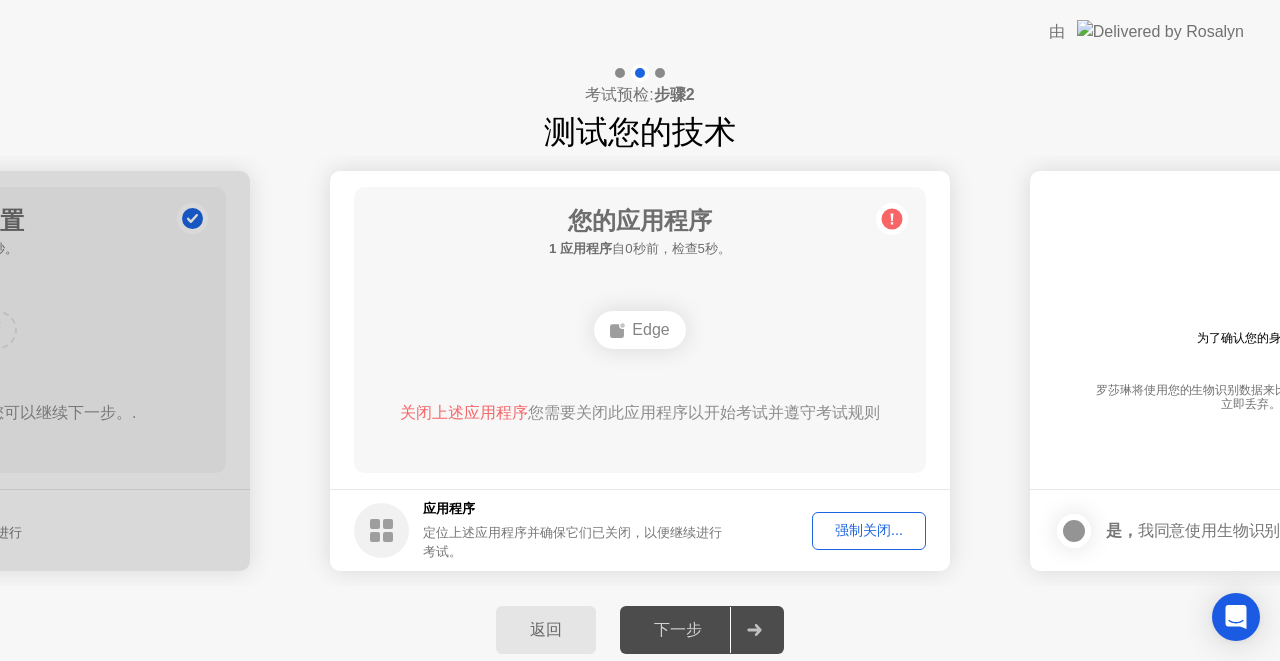 click on "强制关闭..." 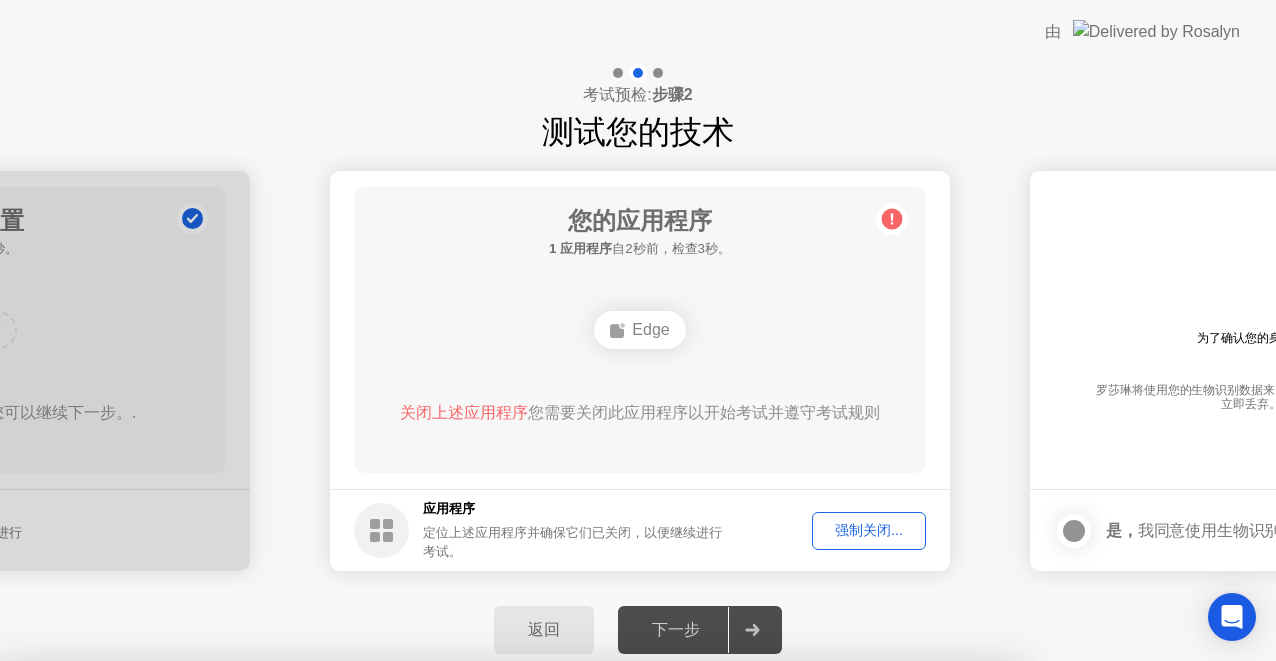 click on "确认" at bounding box center (569, 936) 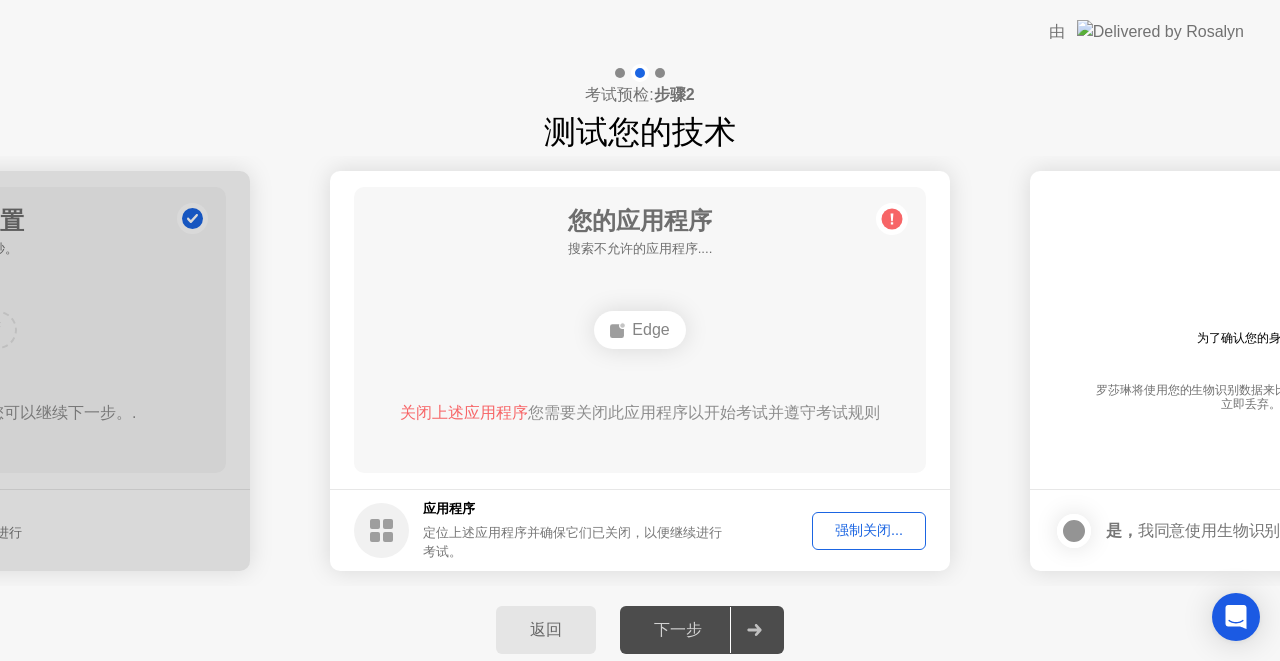 click on "强制关闭..." 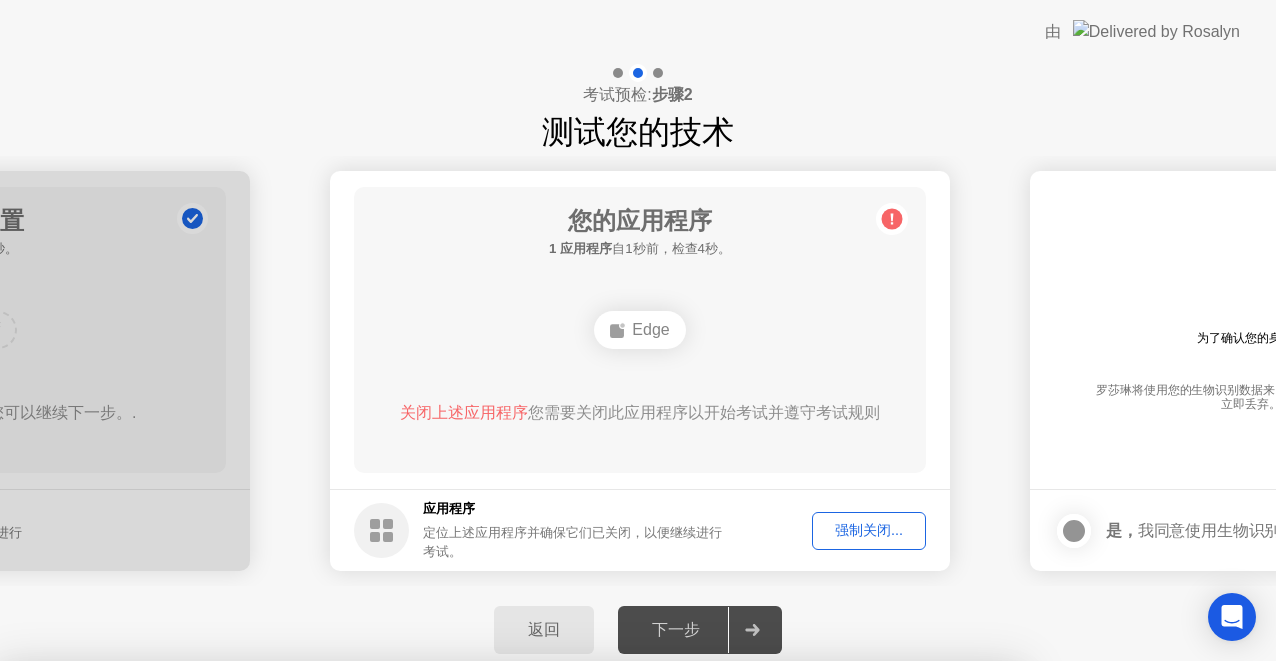 click on "Edge" at bounding box center [510, 870] 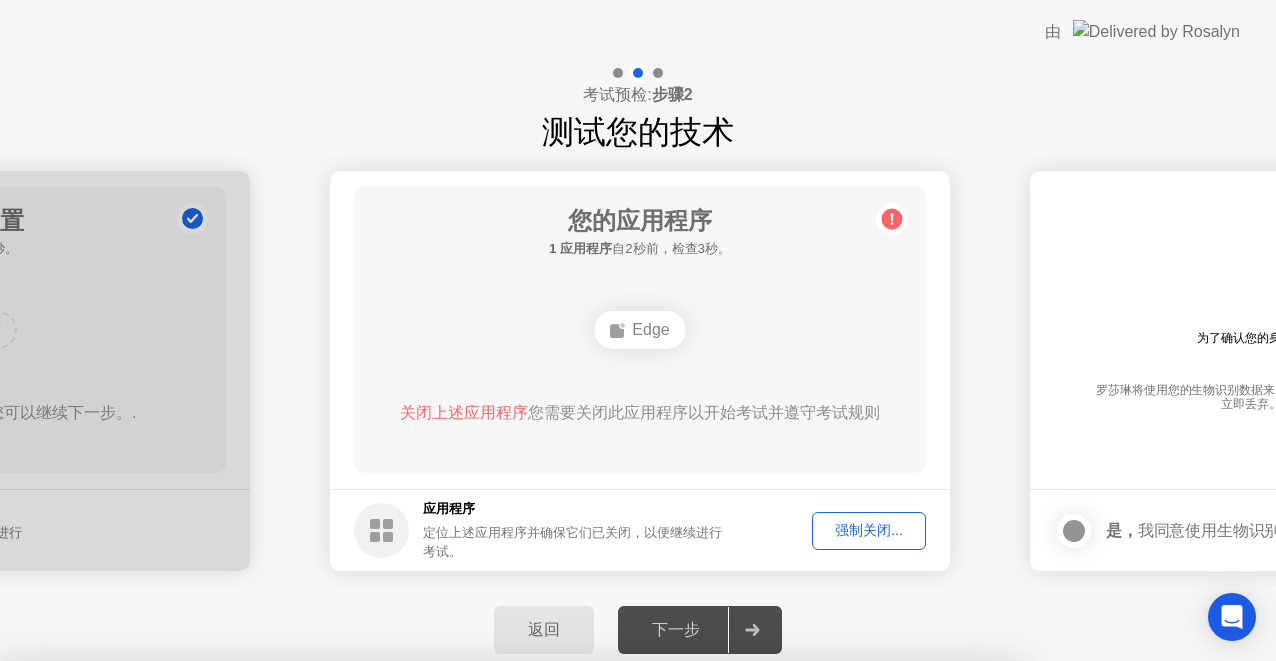 click on "确认" at bounding box center [569, 936] 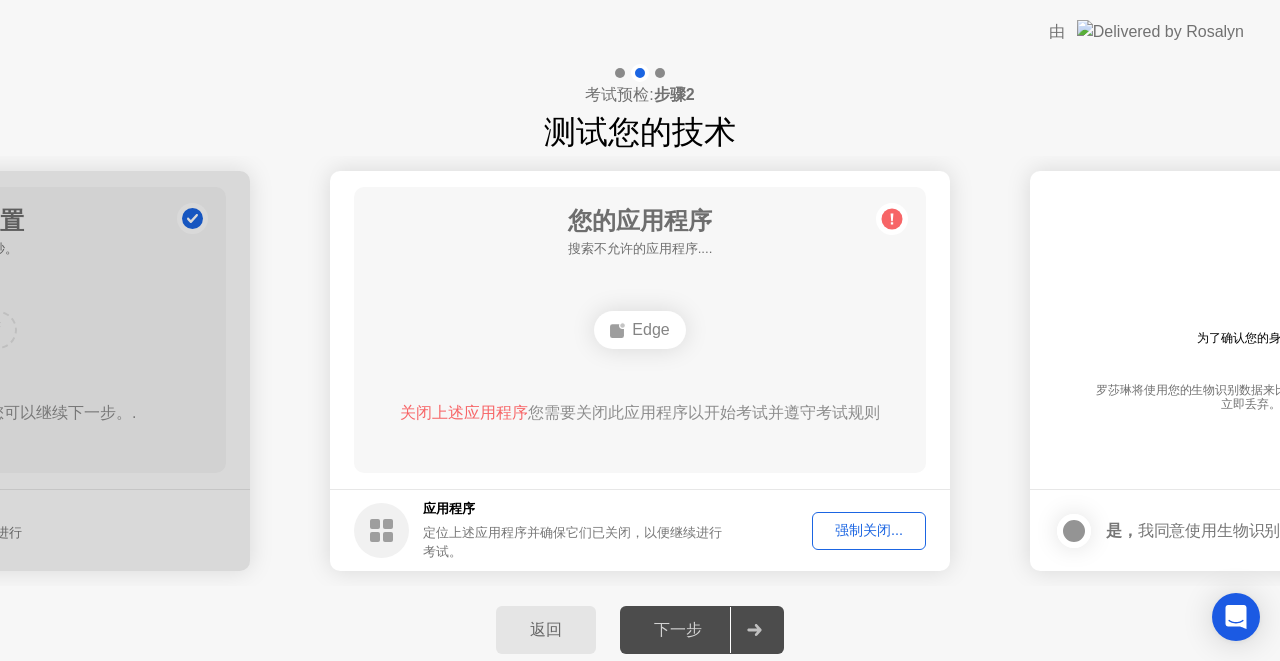 click on "强制关闭..." 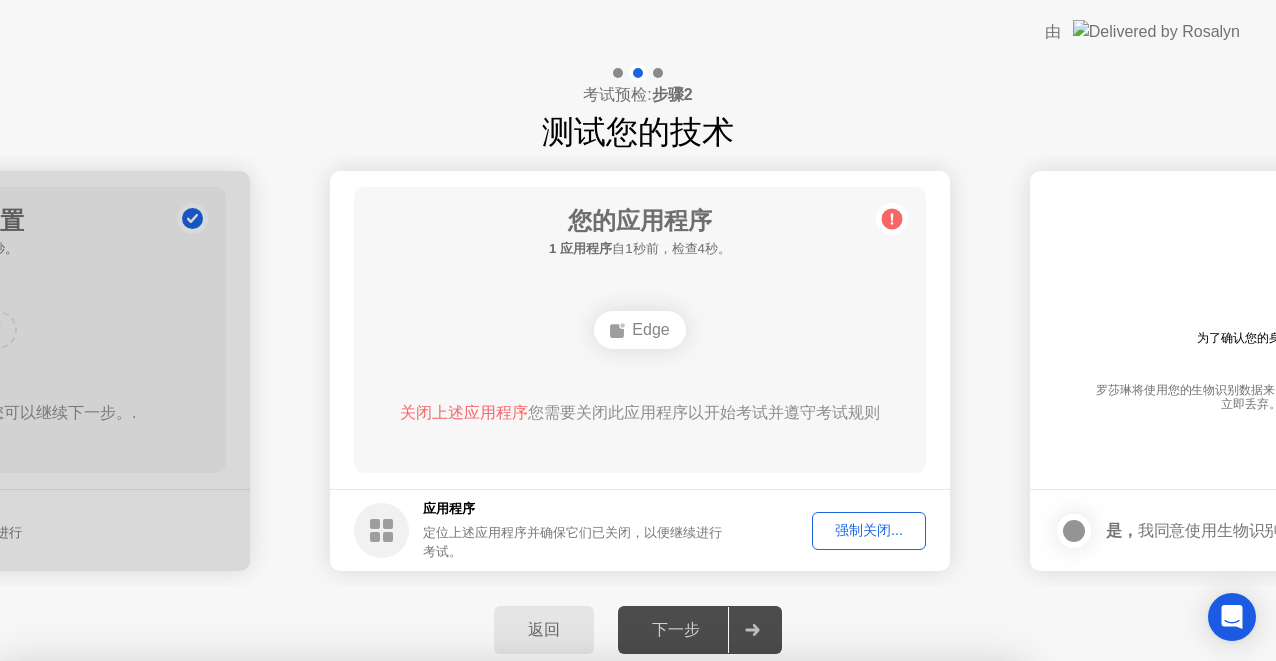 click on "确认" at bounding box center [569, 936] 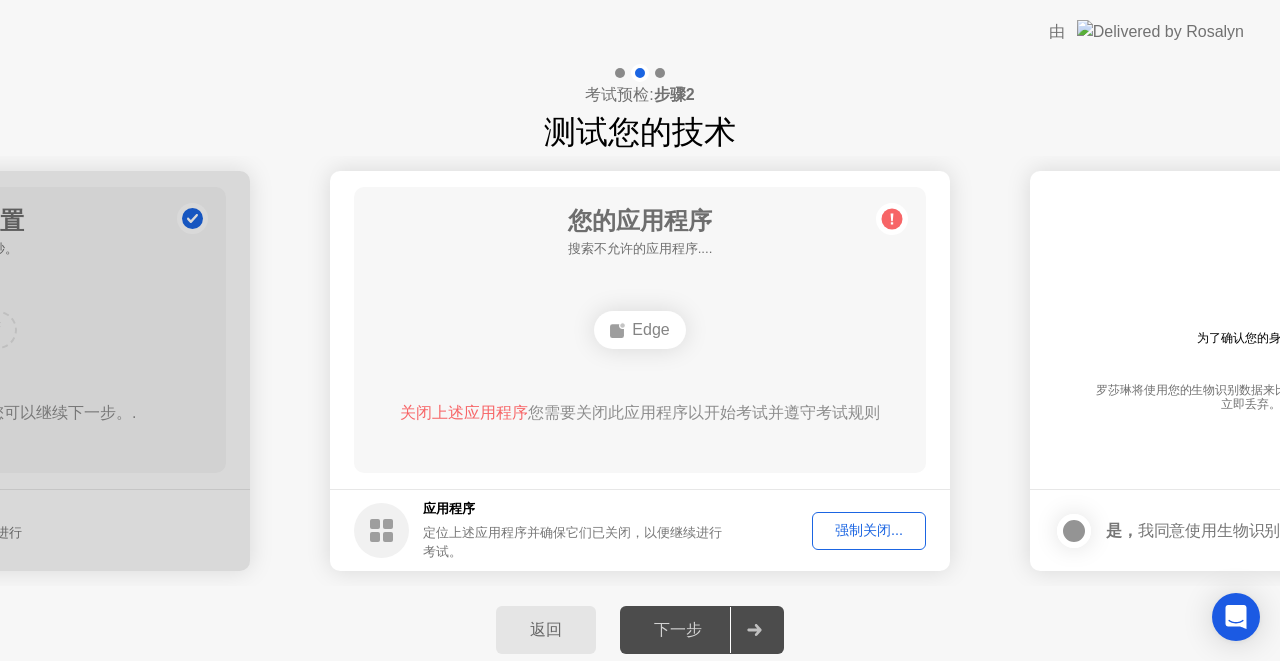 click on "强制关闭..." 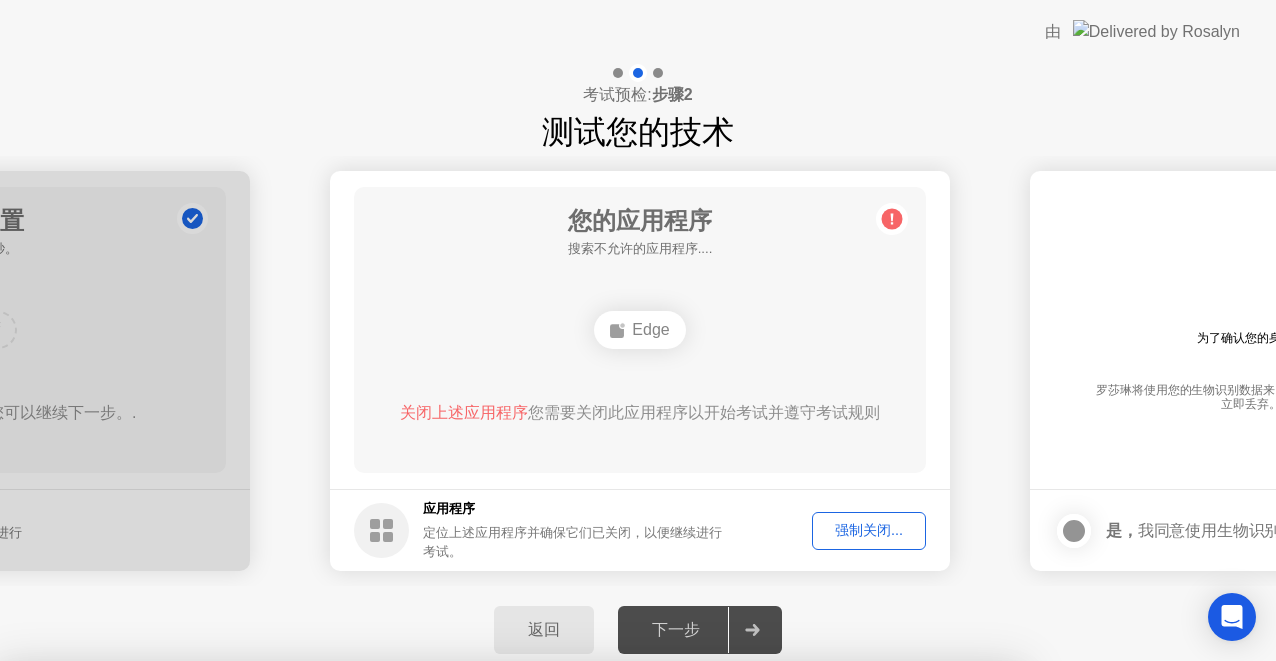 click on "确认" at bounding box center (569, 936) 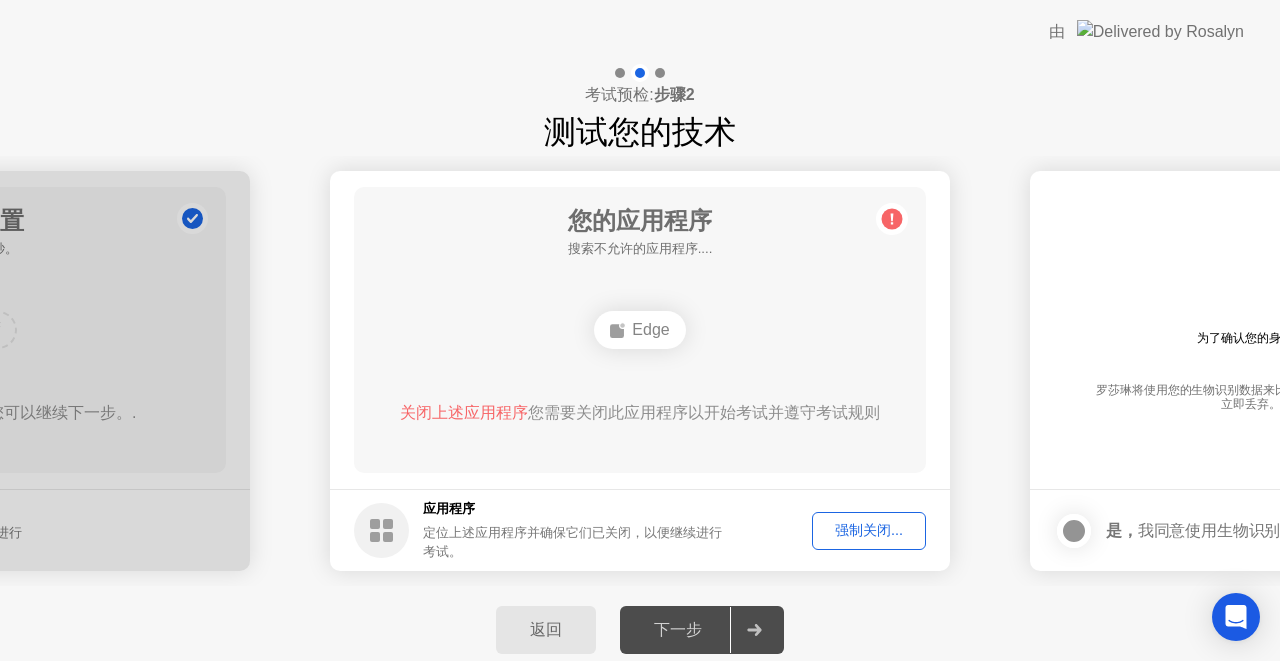 click on "强制关闭..." 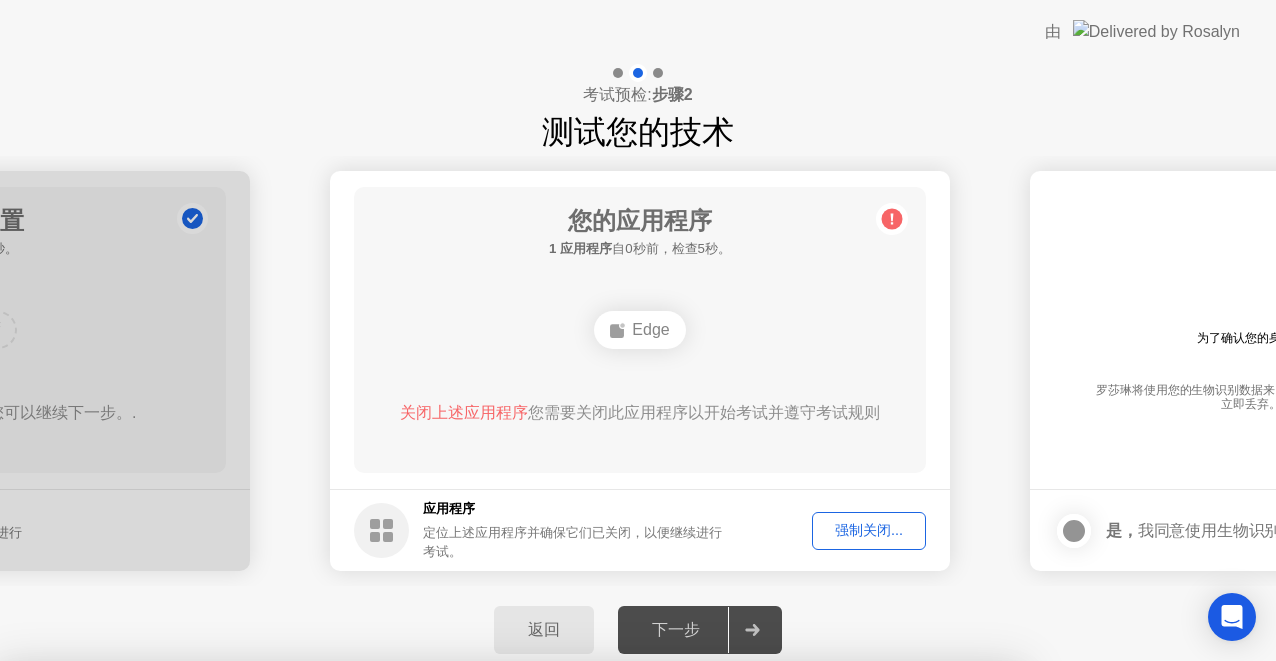 click on "确认" at bounding box center (569, 936) 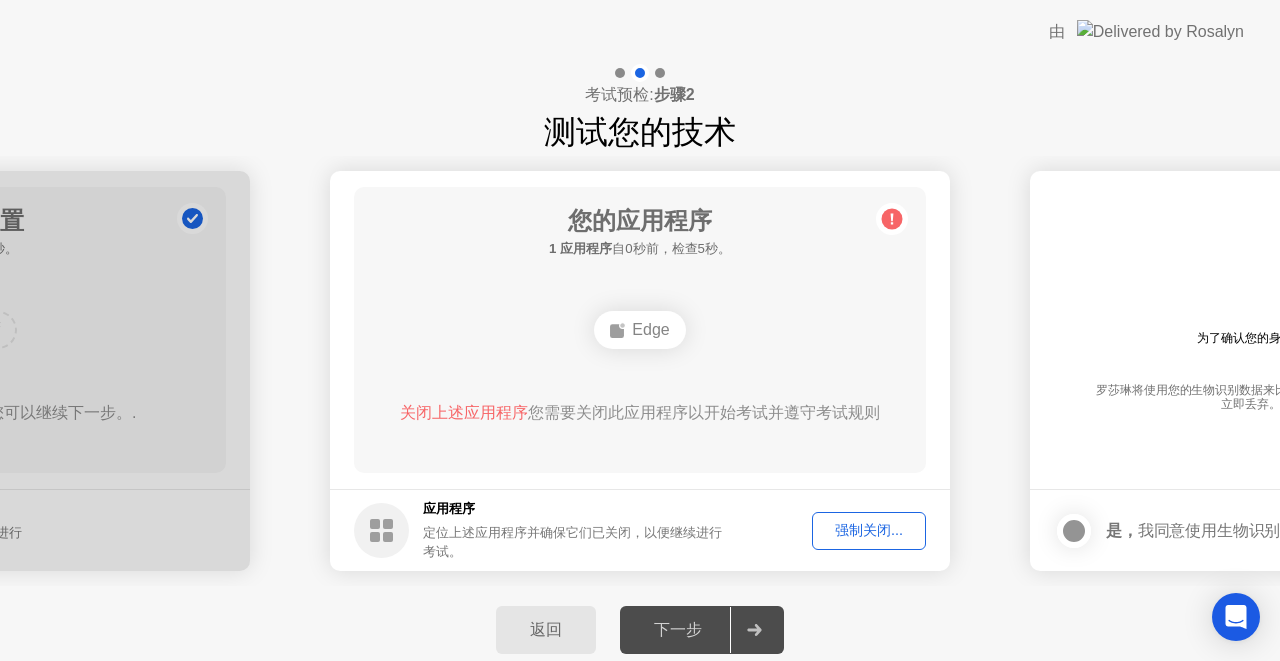 click on "强制关闭..." 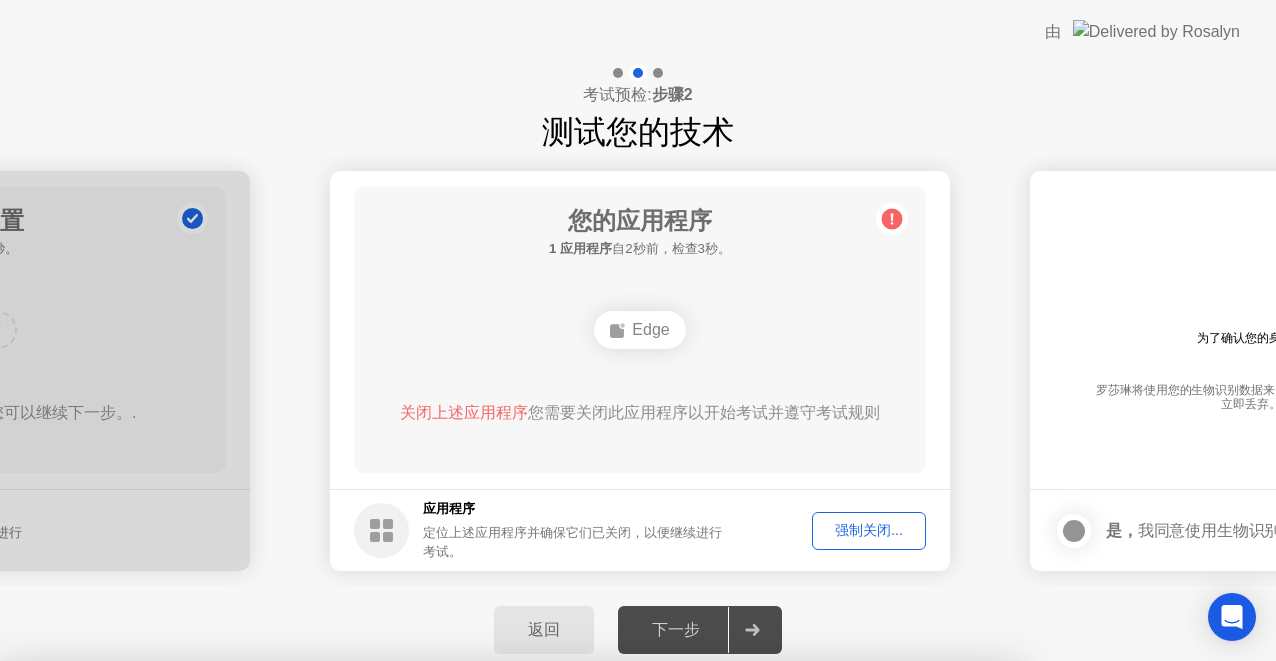 click on "确认" at bounding box center (569, 936) 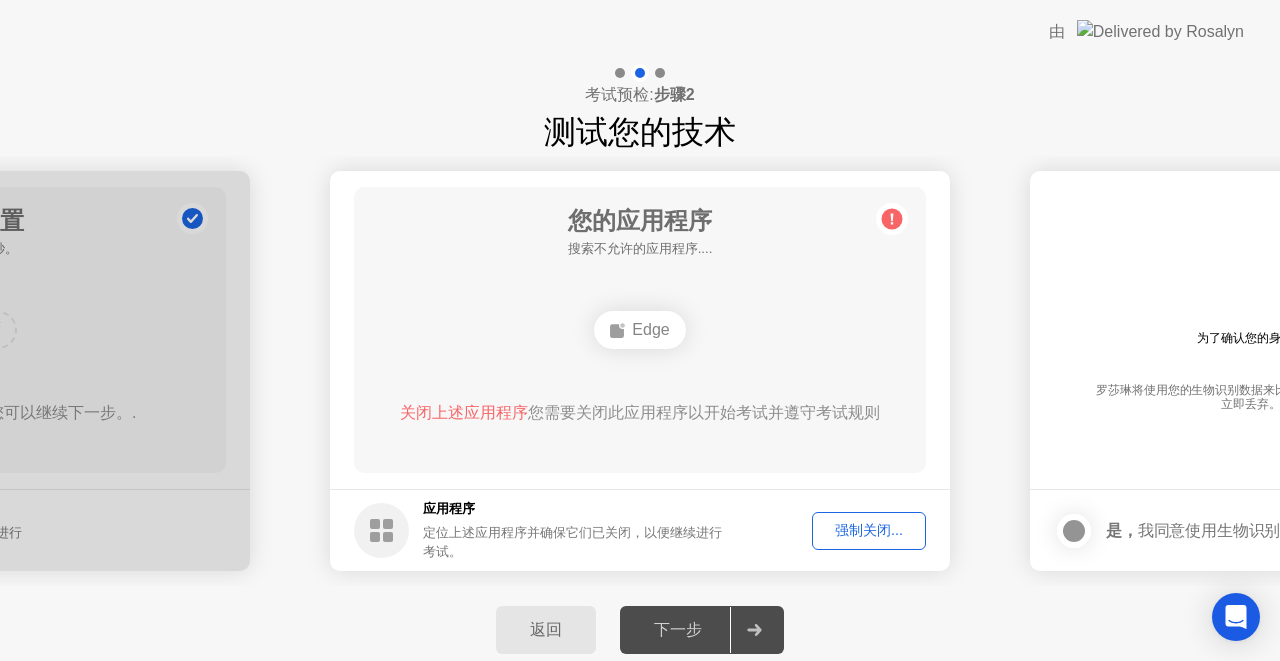 click on "强制关闭..." 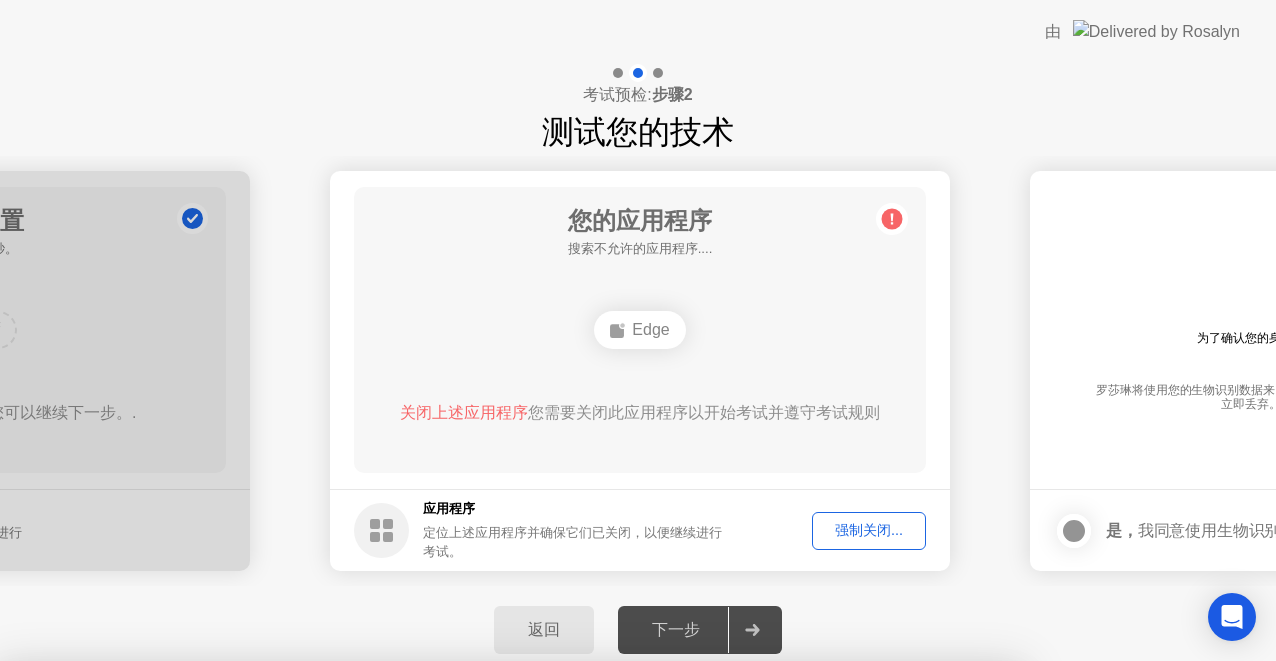 click on "需要帮助吗？ 让[FIRST]关闭您的应用程序  点击”确认”将强制关闭  Edge  即使有未保存的更改.  了解更多关于如何关闭应用程序的信息  Edge  取消 确认" at bounding box center [510, 819] 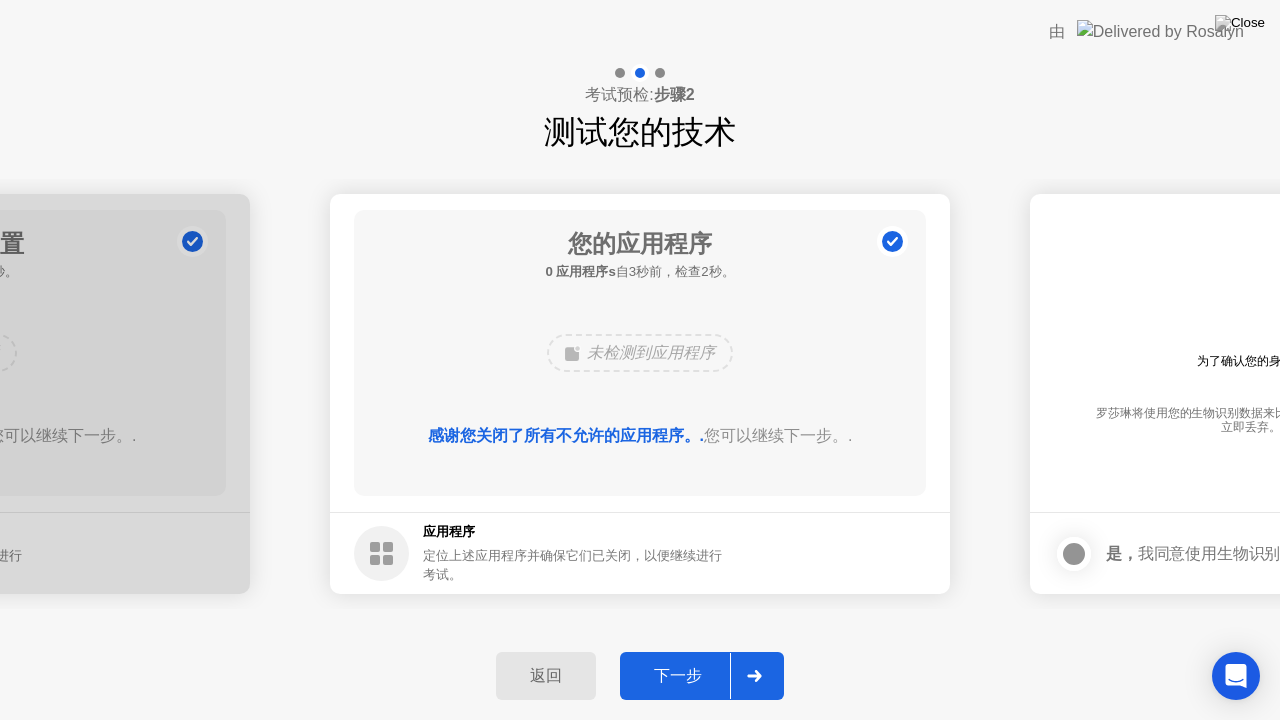 click on "下一步" 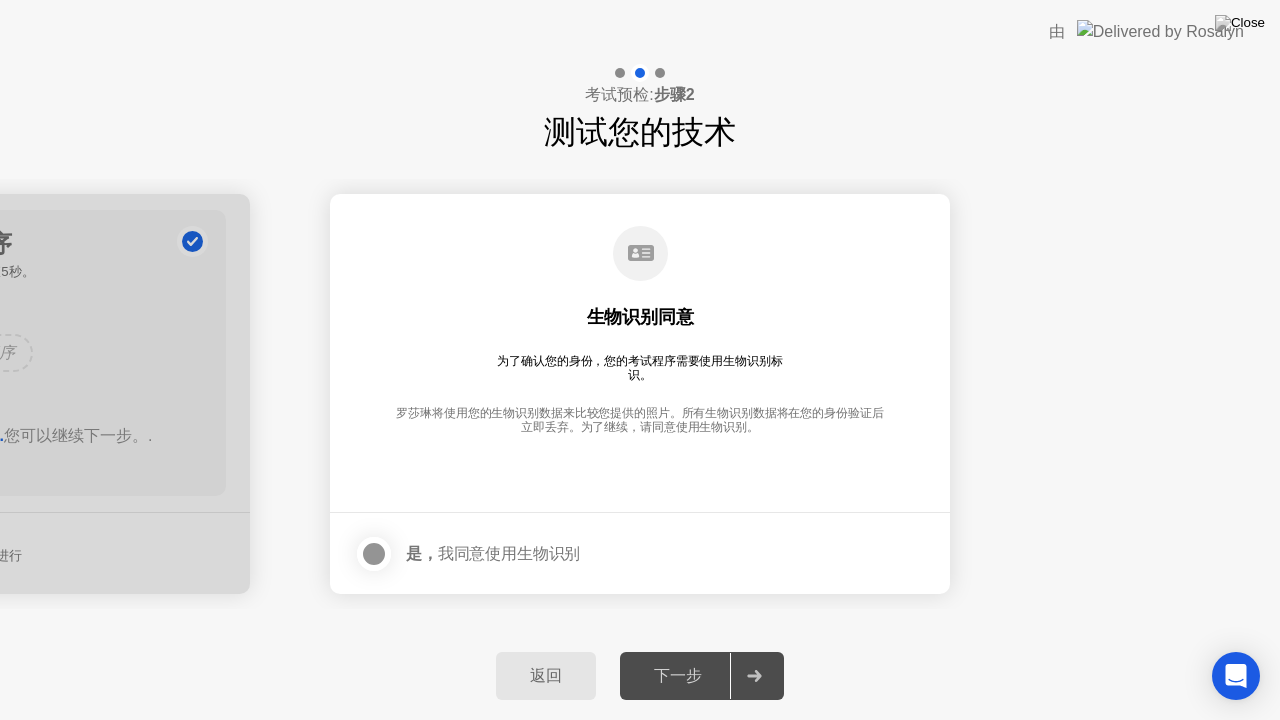 click 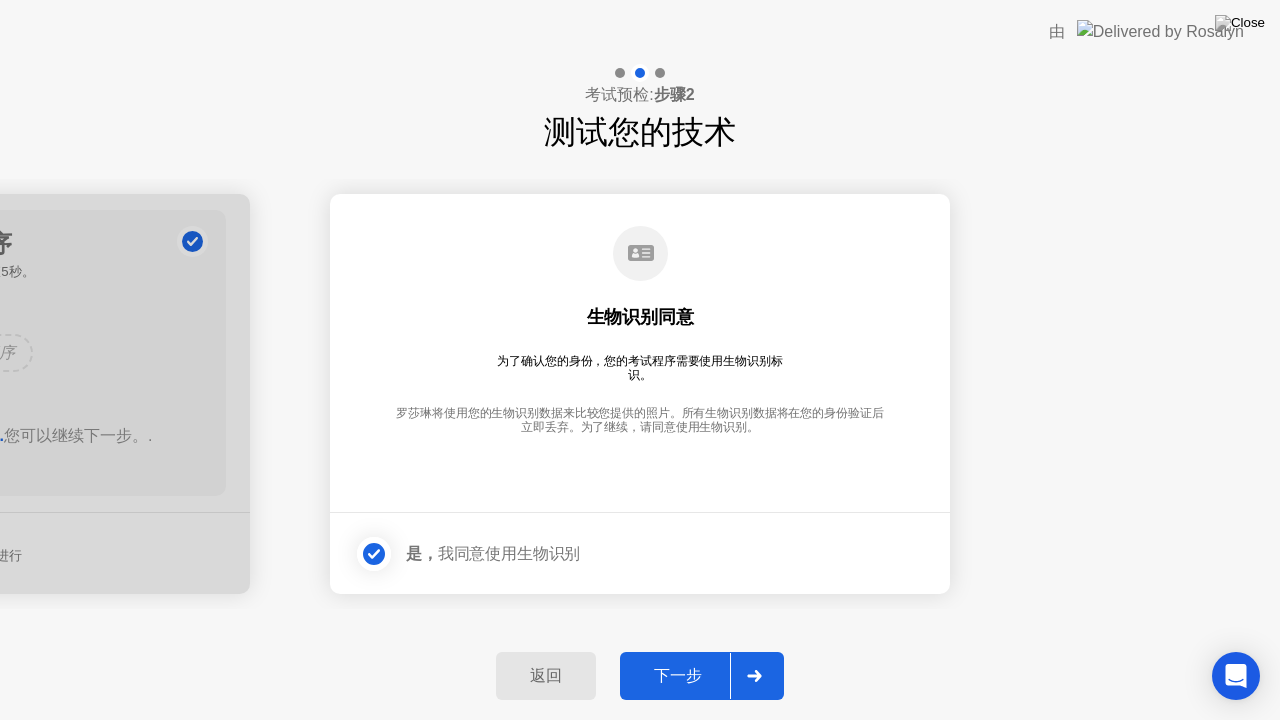click on "下一步" 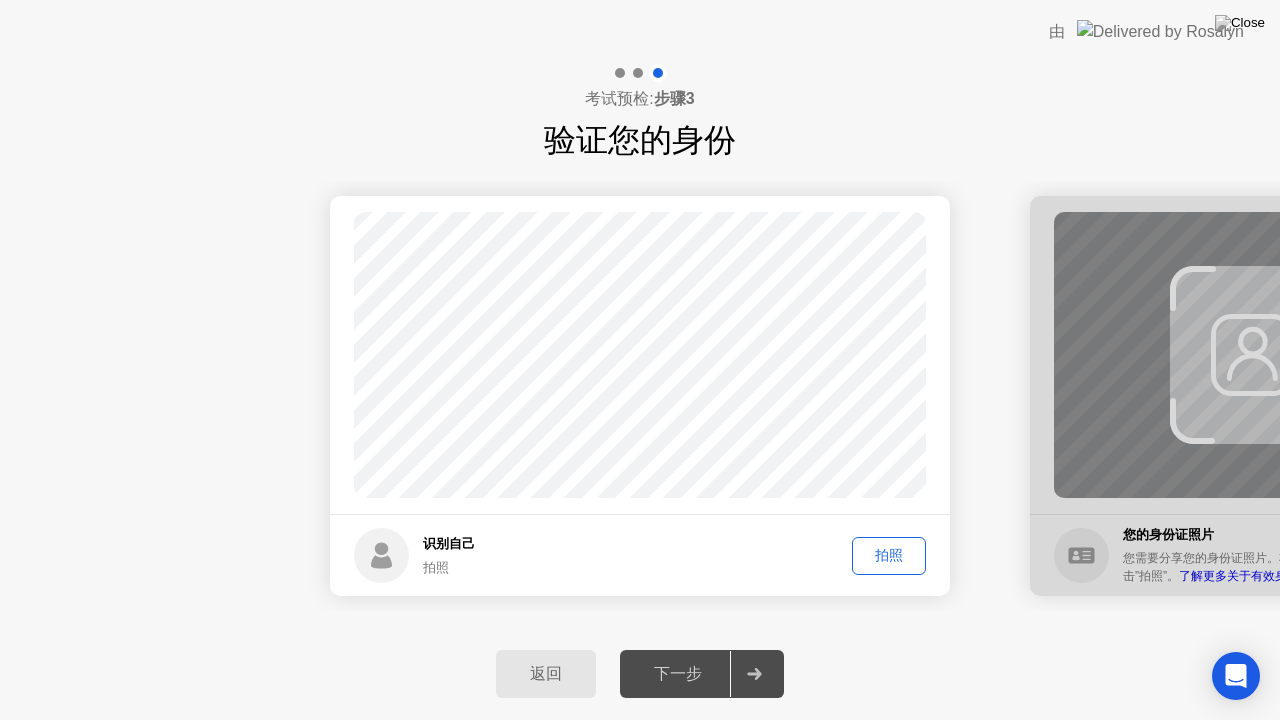 click on "拍照" 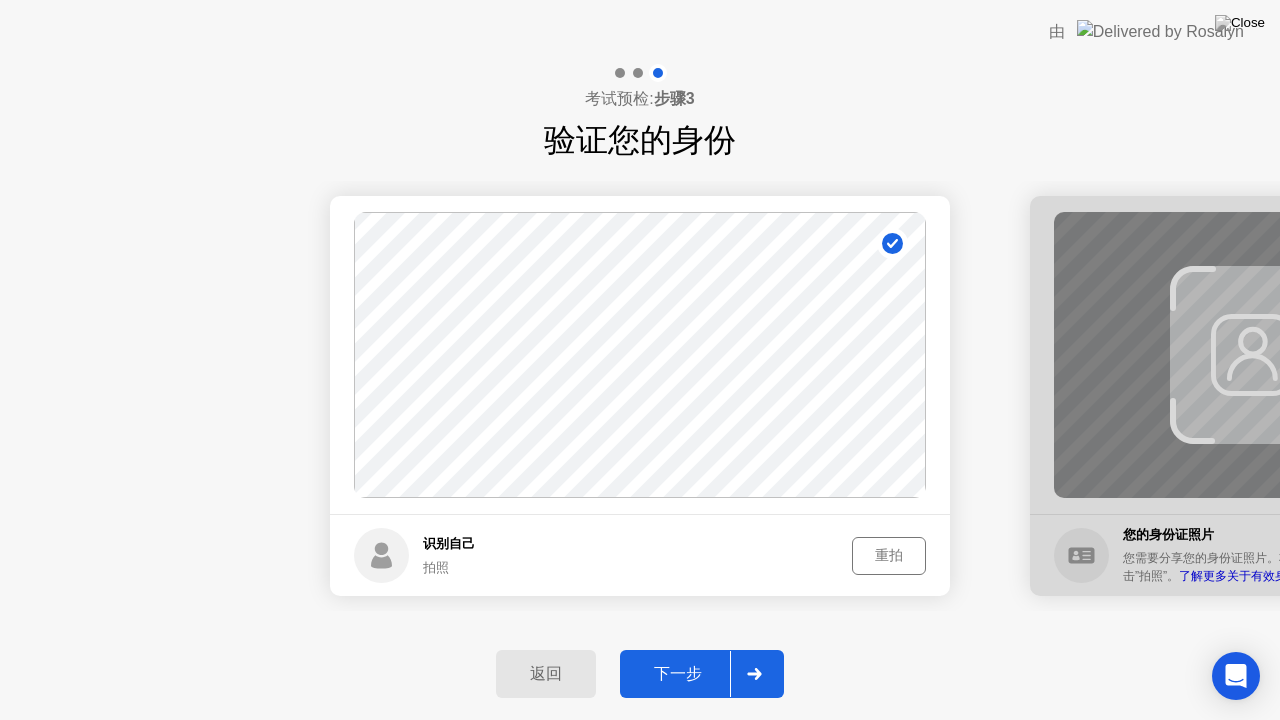 click on "下一步" 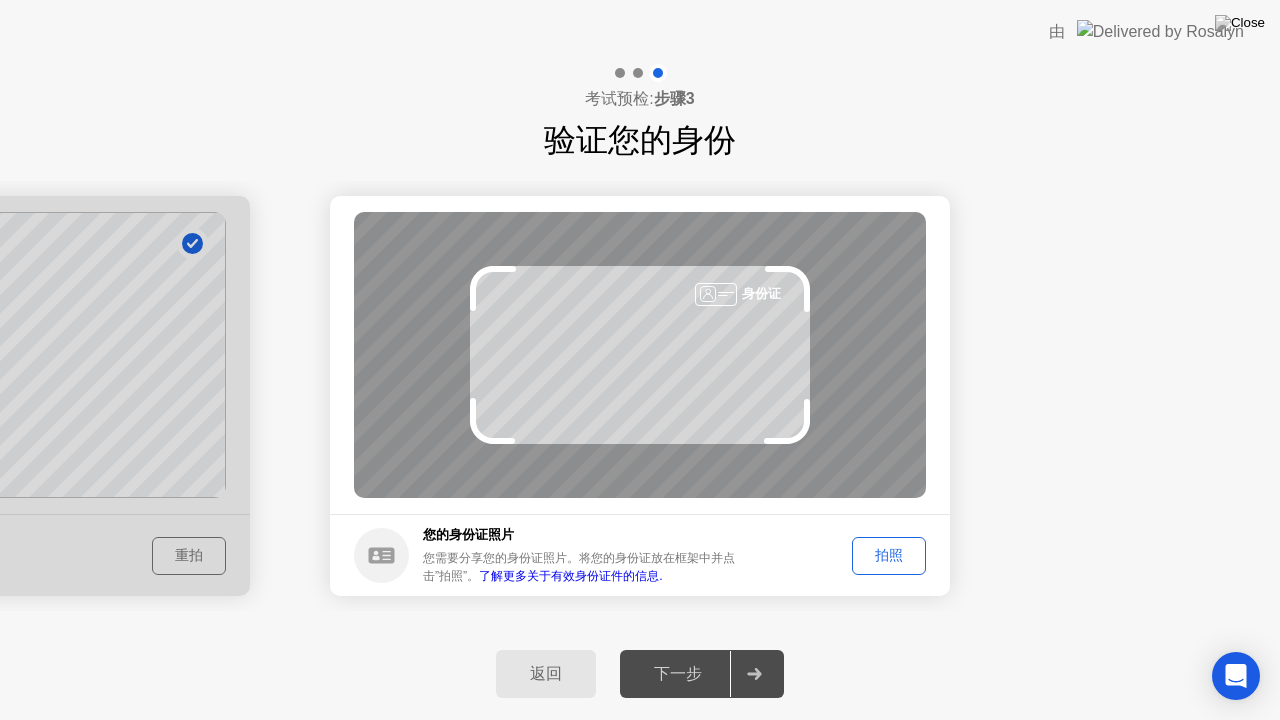 click on "拍照" 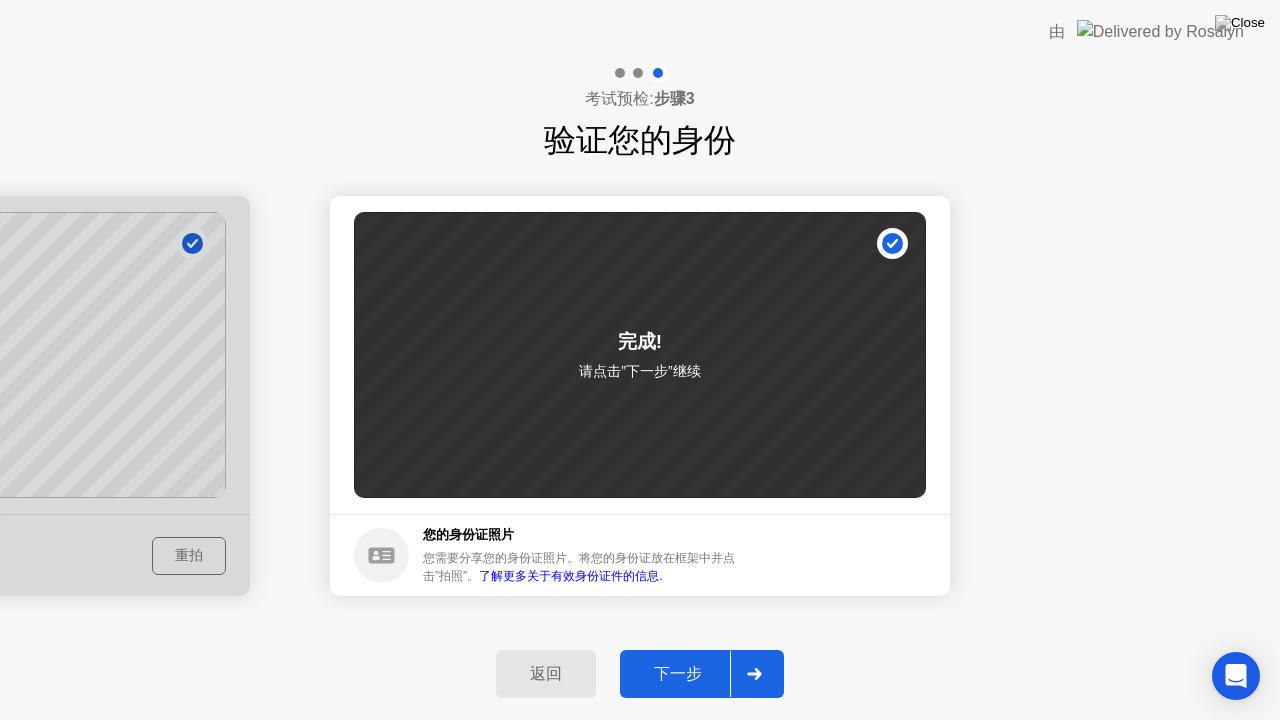 click on "下一步" 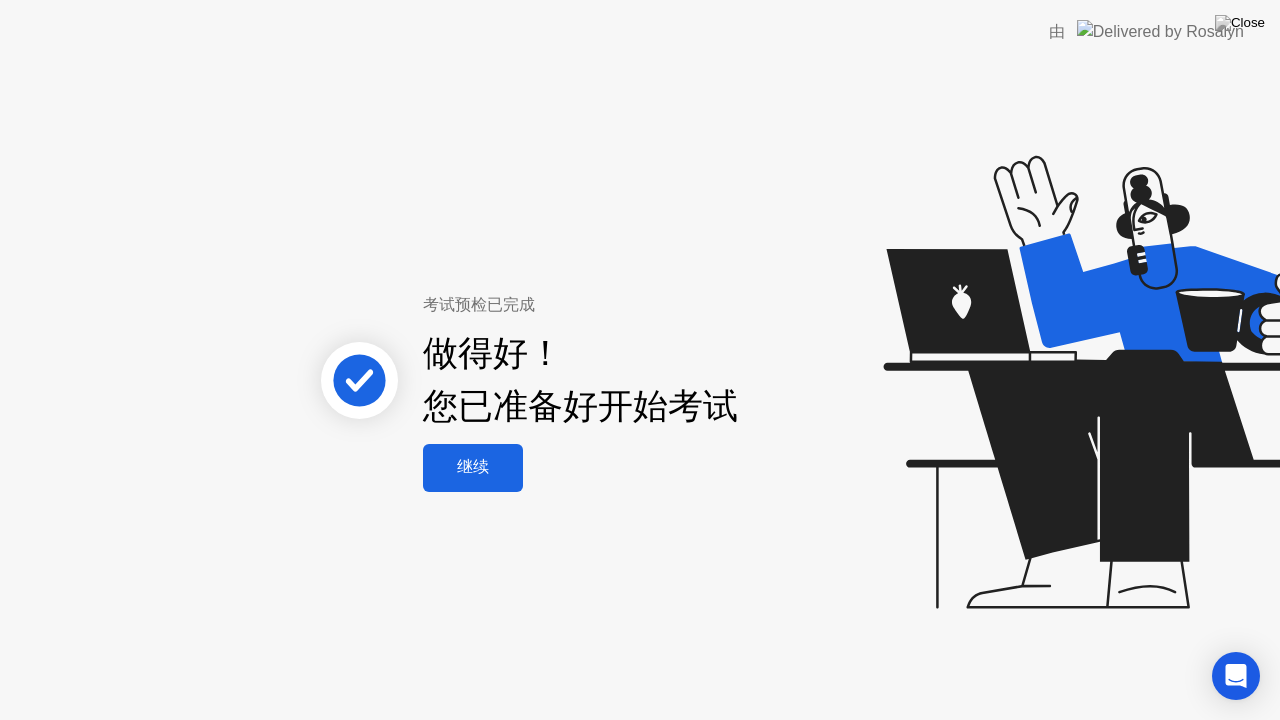 click on "继续" 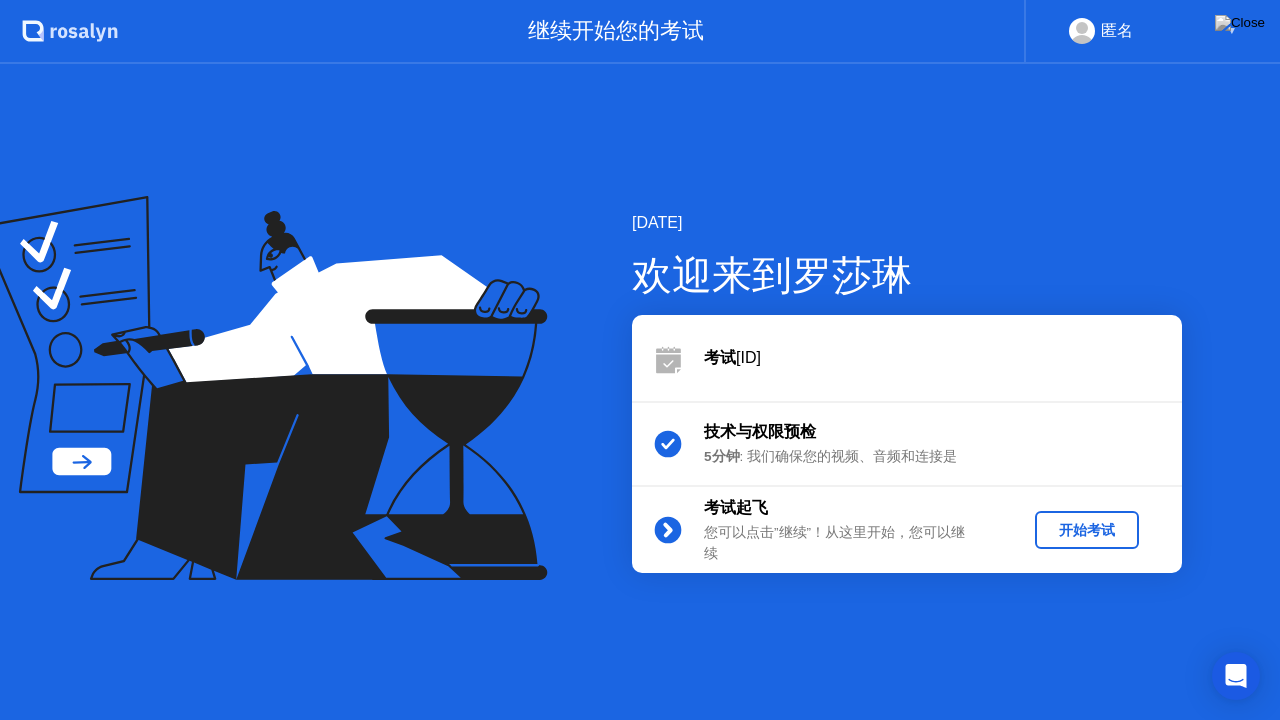 click on "开始考试" 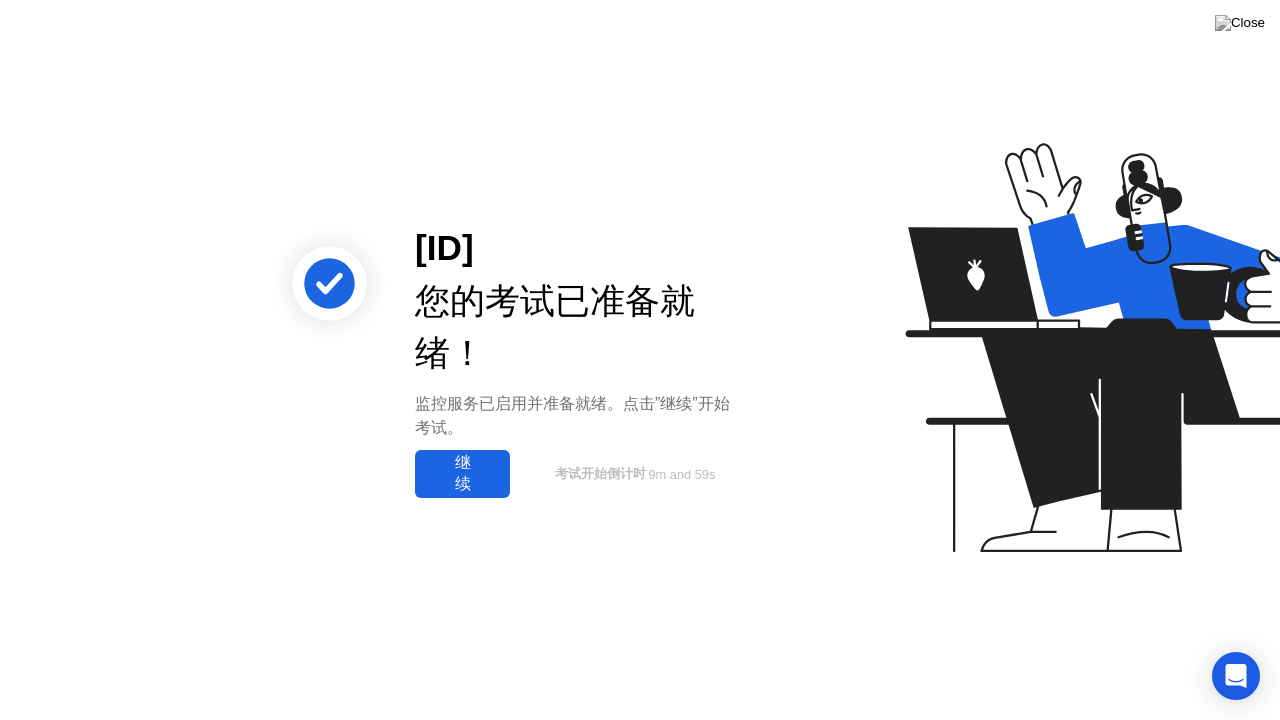 click on "继续" 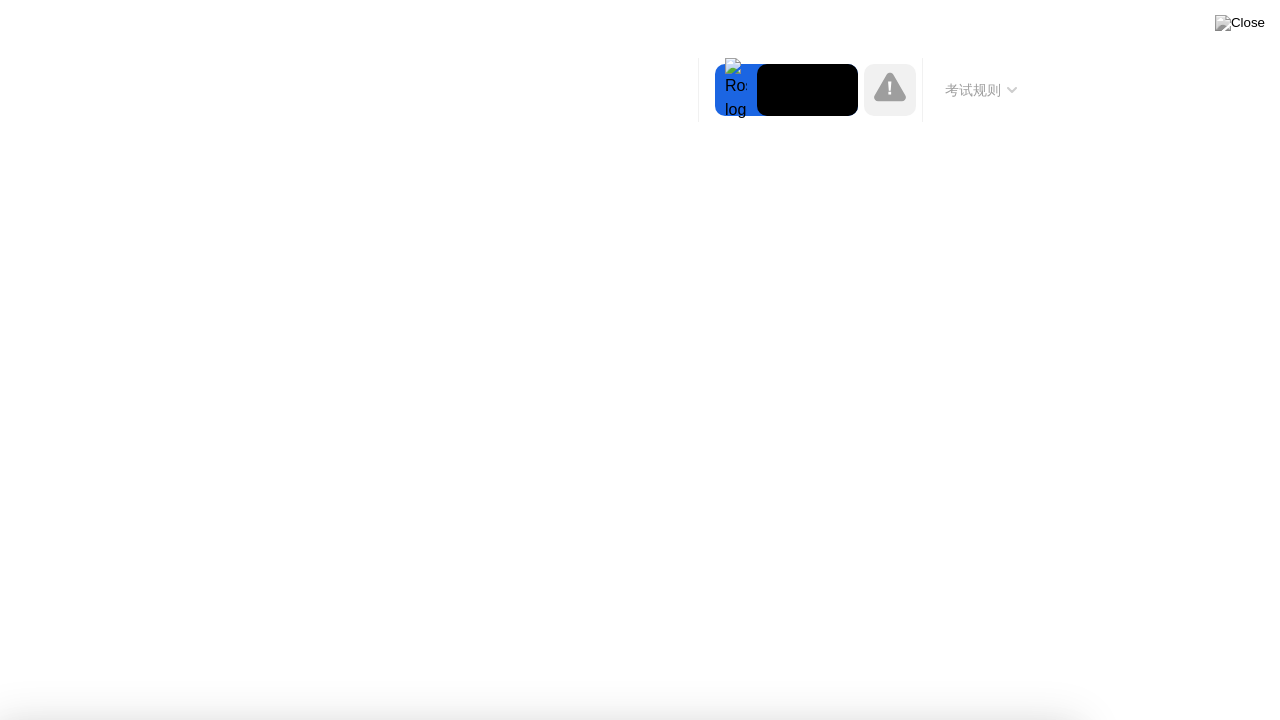 click on "明白了!" at bounding box center (652, 1194) 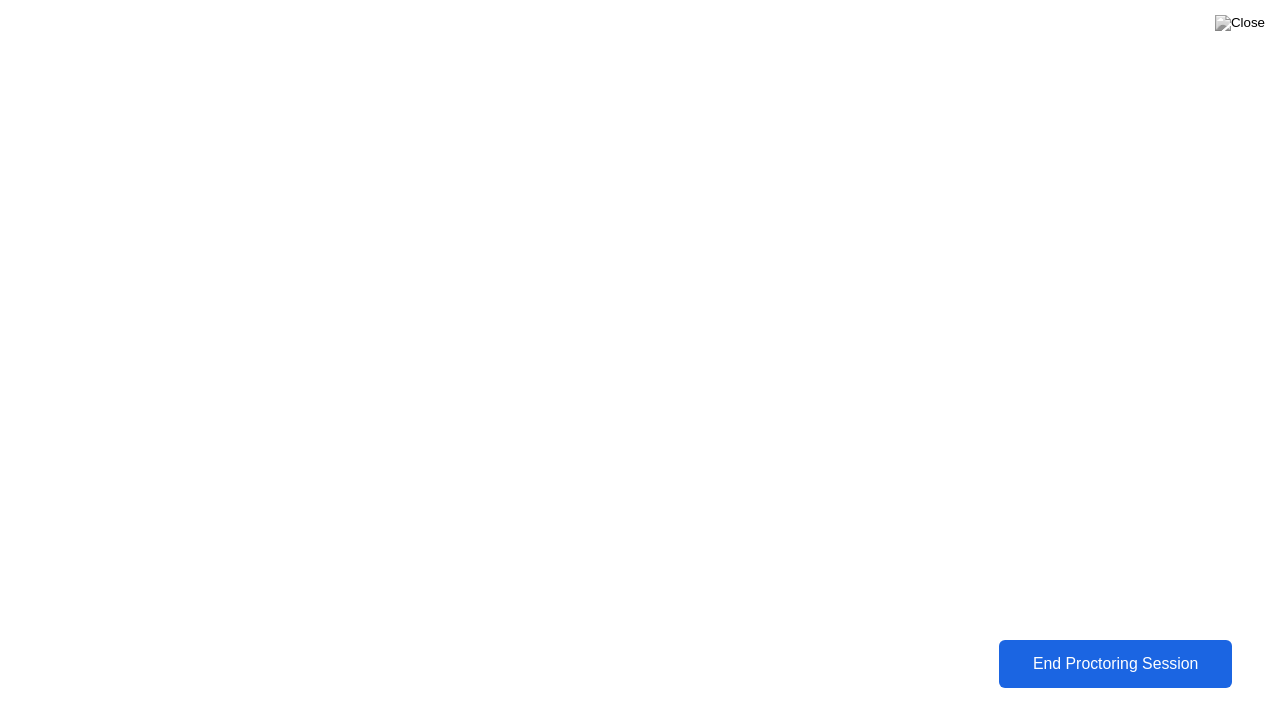 click on "End Proctoring Session" 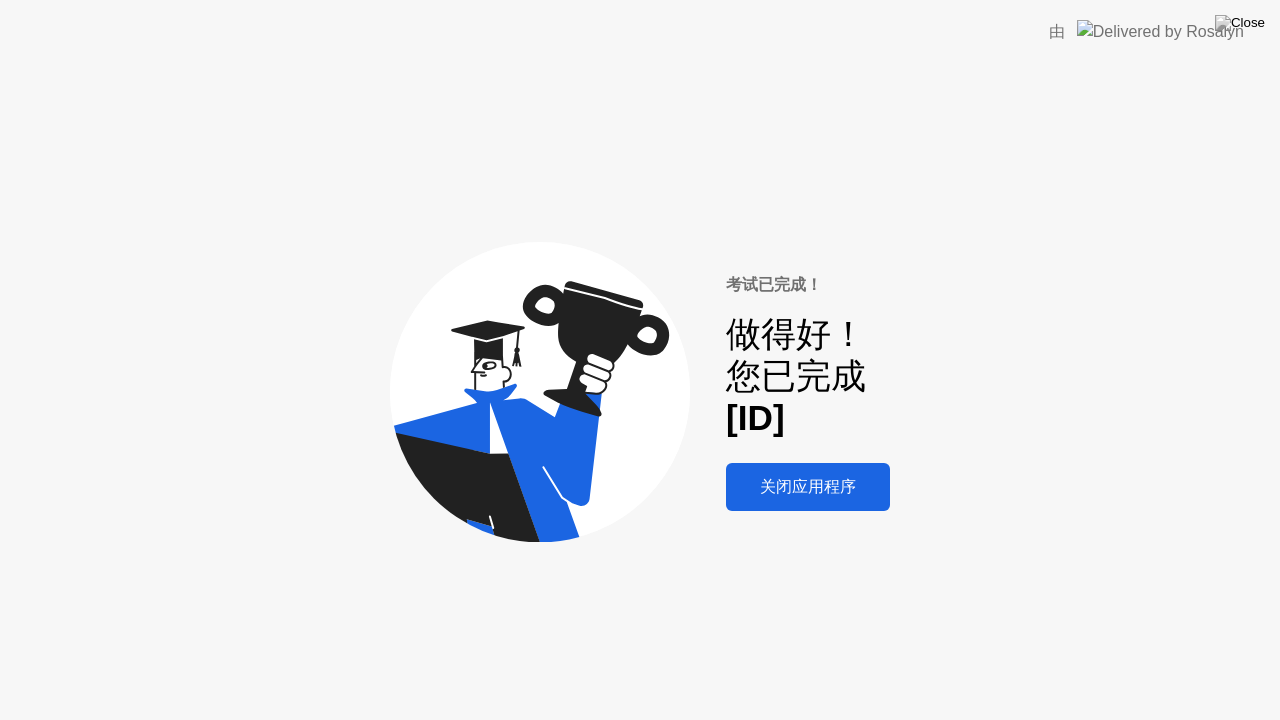 click on "关闭应用程序" 